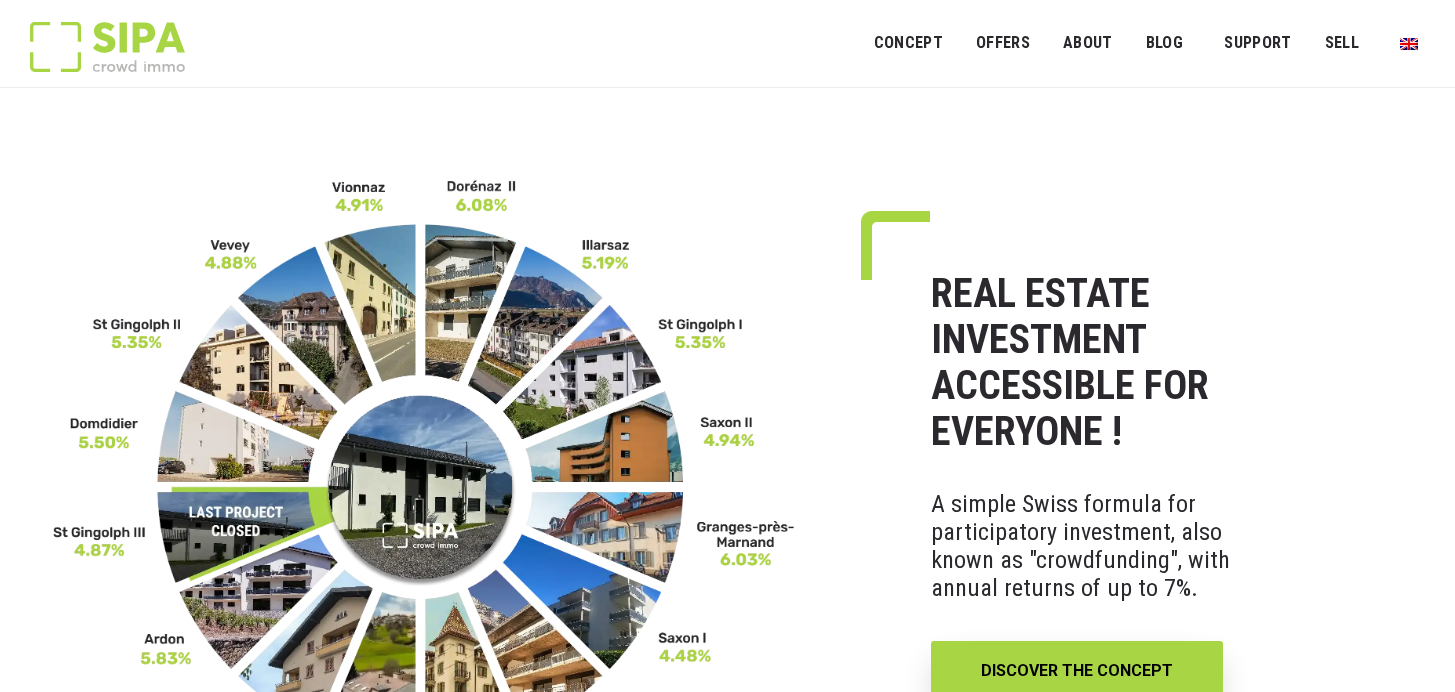 scroll, scrollTop: 0, scrollLeft: 0, axis: both 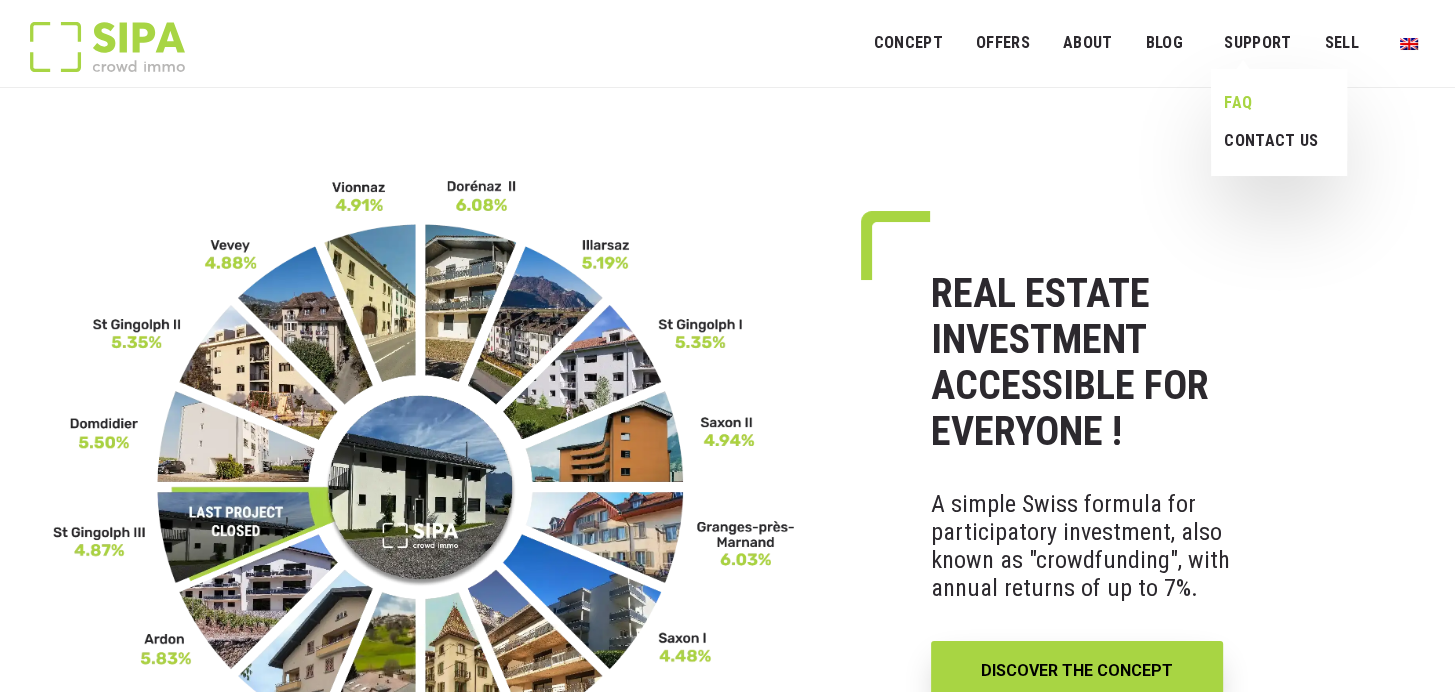 click on "FAQ" at bounding box center (1271, 103) 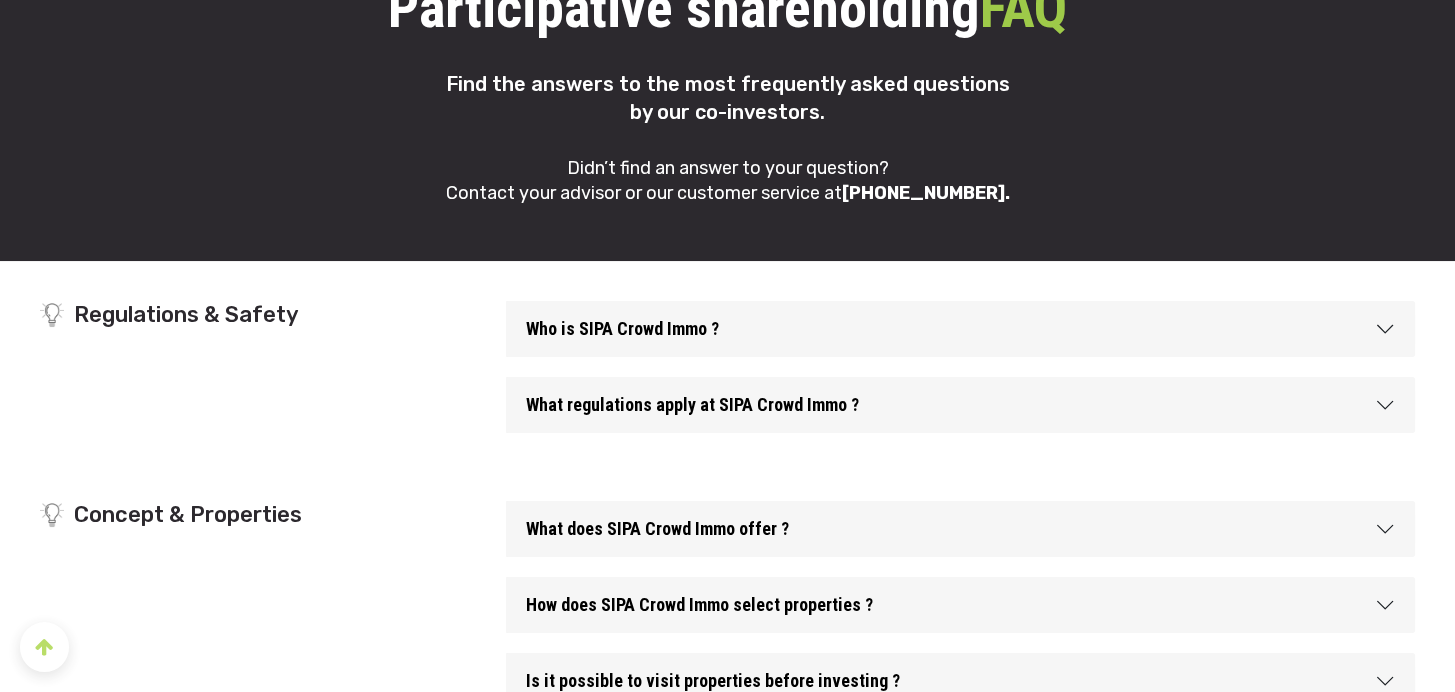 scroll, scrollTop: 216, scrollLeft: 0, axis: vertical 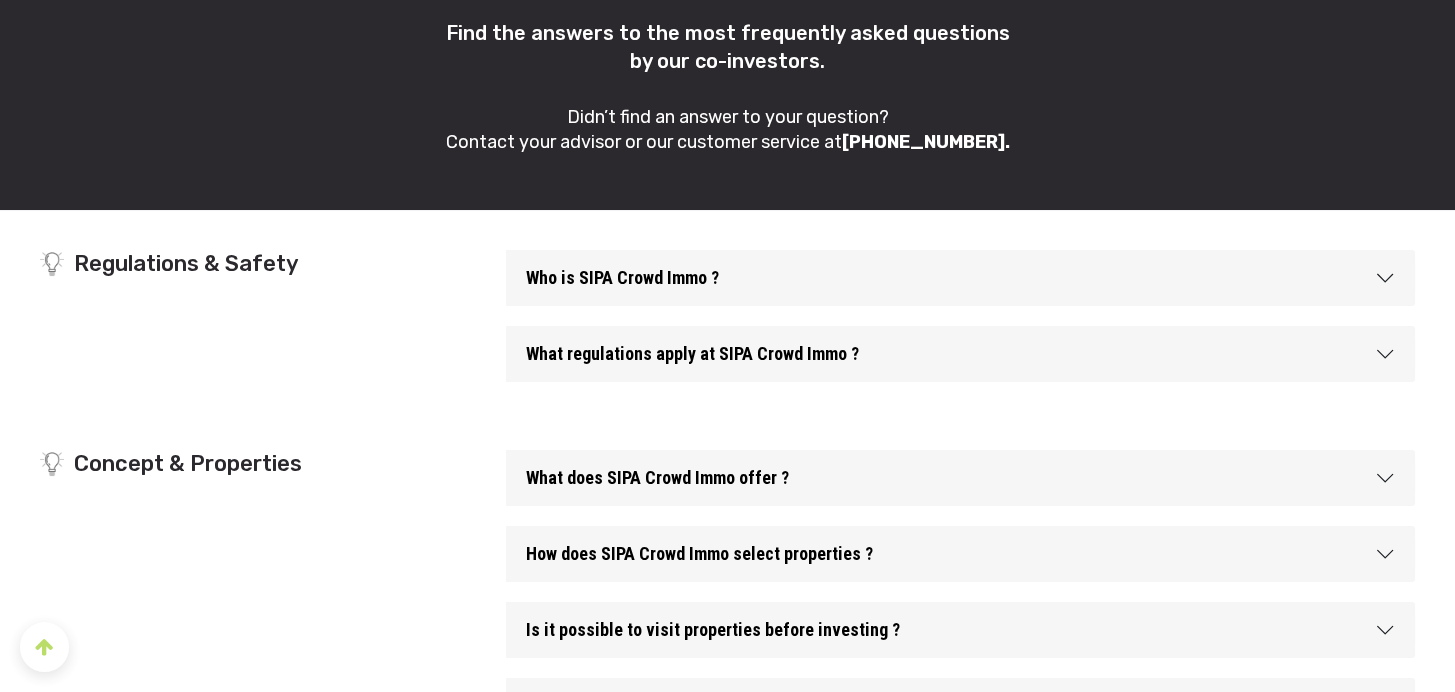 click on "Who is SIPA Crowd Immo ?" at bounding box center [960, 278] 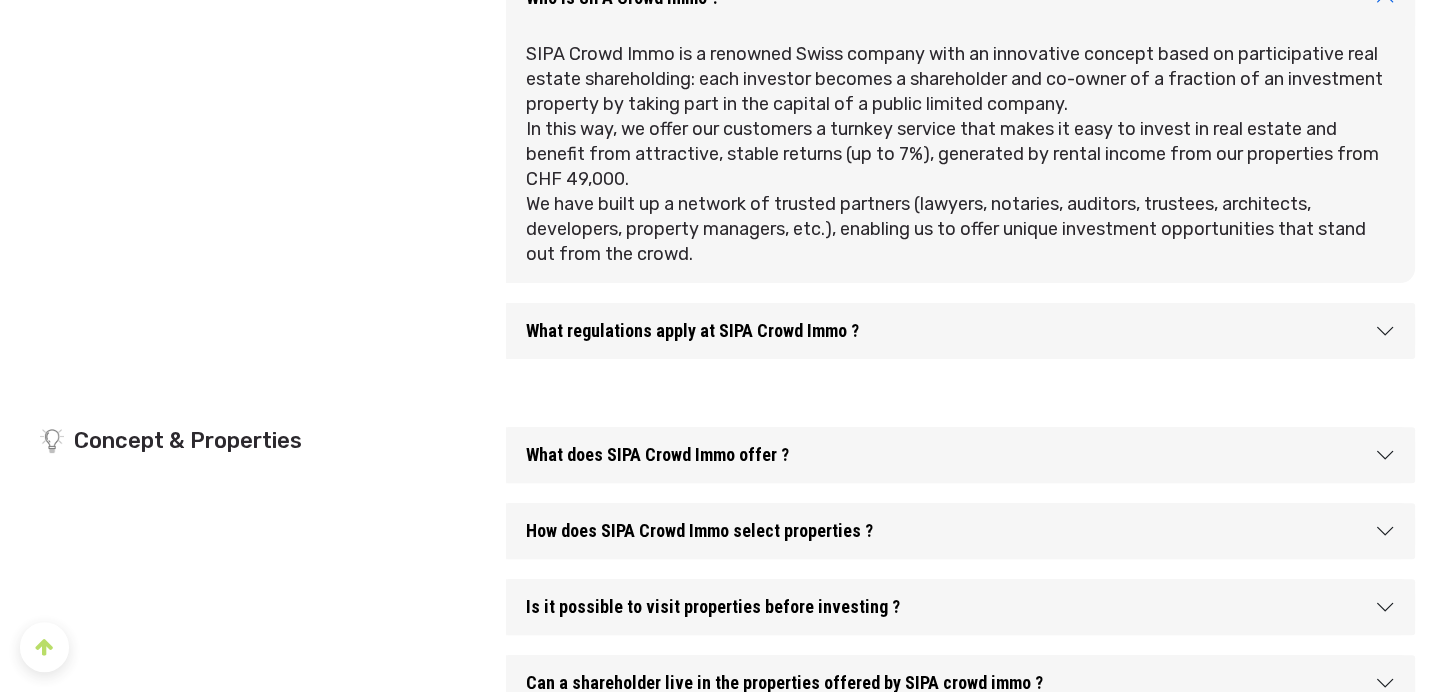 scroll, scrollTop: 540, scrollLeft: 0, axis: vertical 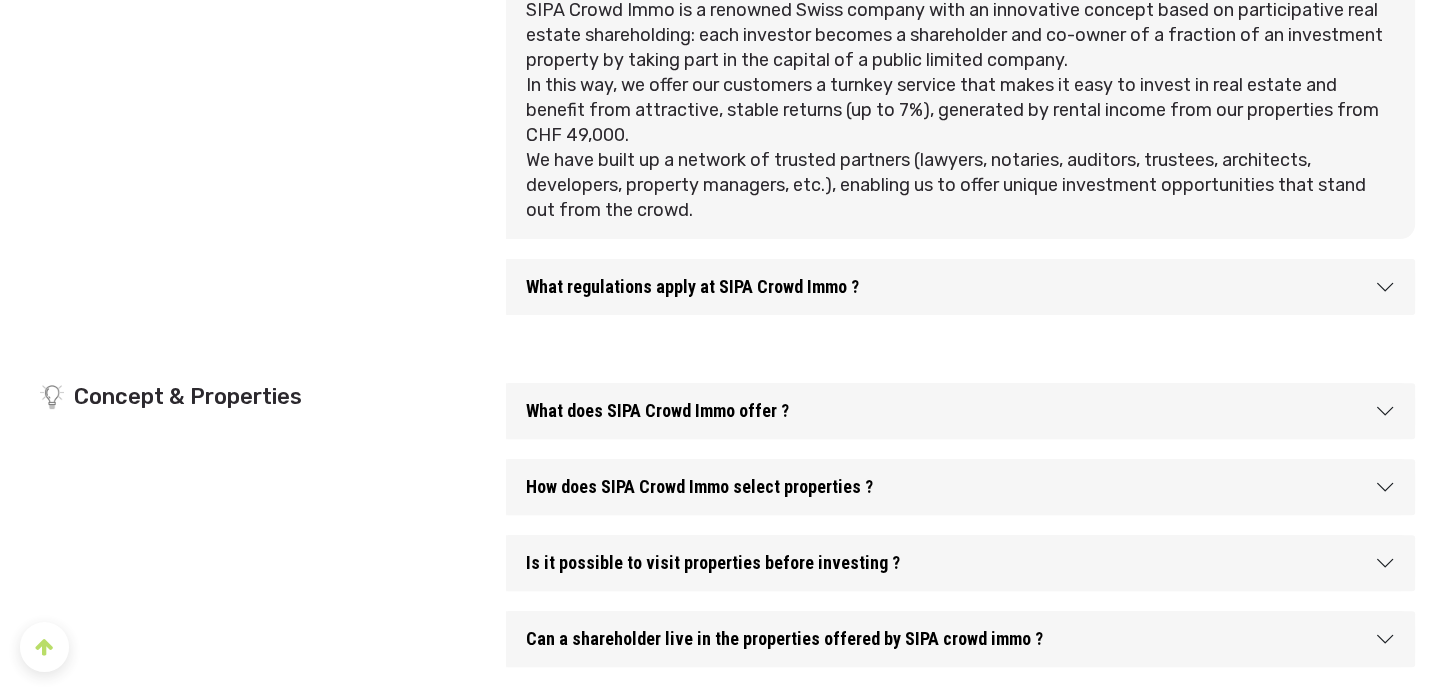click on "What regulations apply at SIPA Crowd Immo ?" at bounding box center [960, 287] 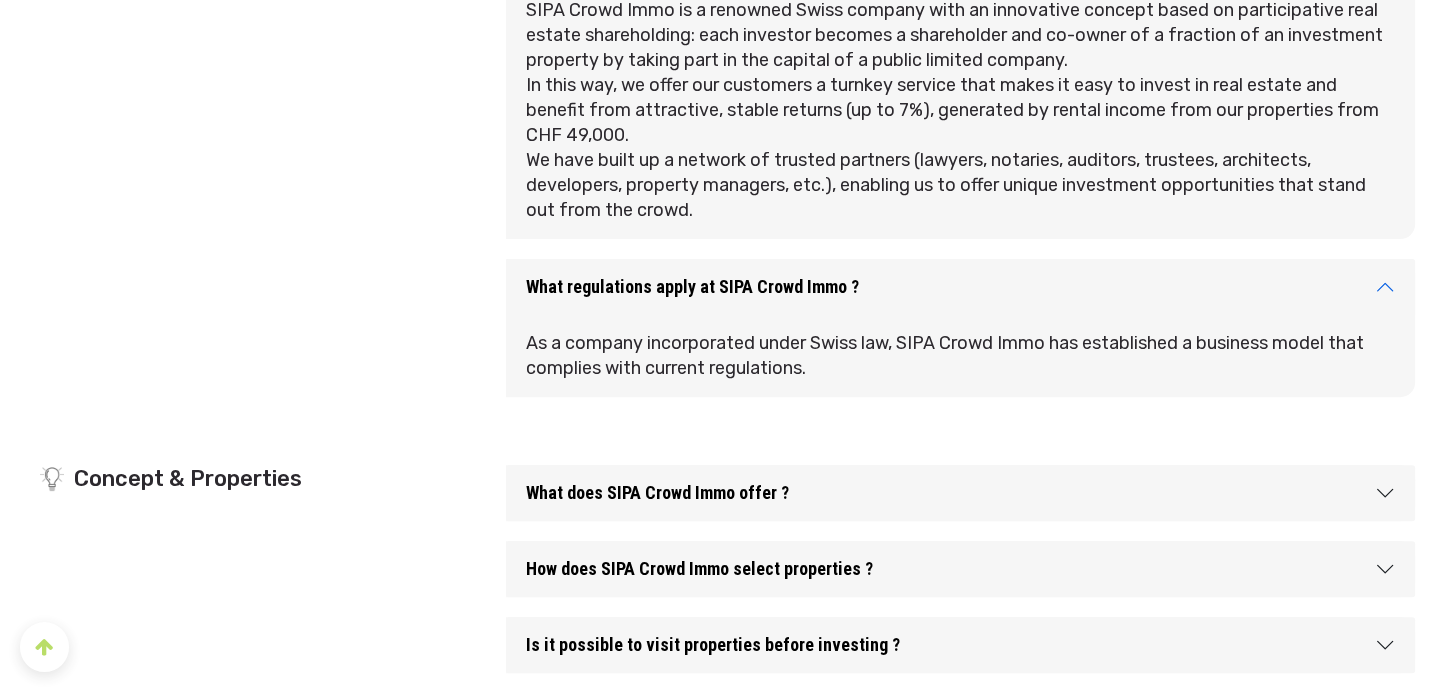click on "What regulations apply at SIPA Crowd Immo ?" at bounding box center [960, 287] 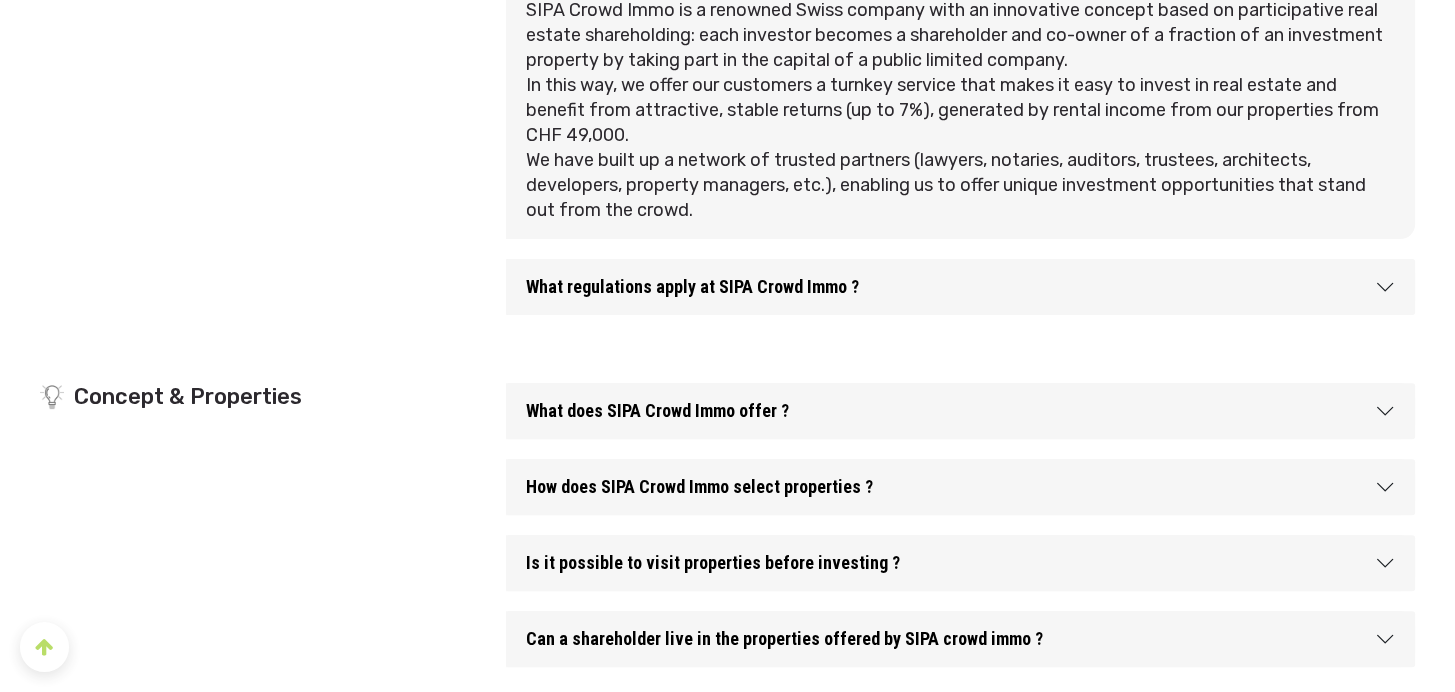 click on "What does SIPA Crowd Immo offer ?" at bounding box center (960, 411) 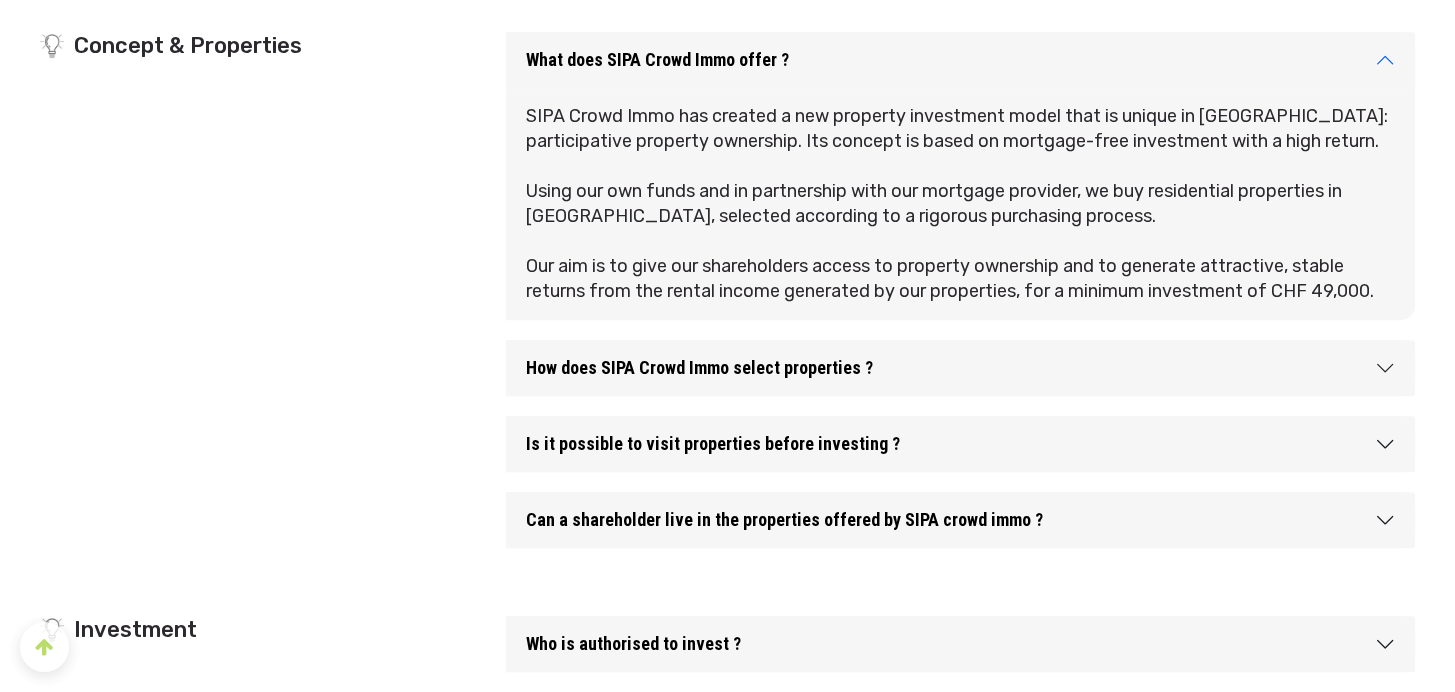 scroll, scrollTop: 972, scrollLeft: 0, axis: vertical 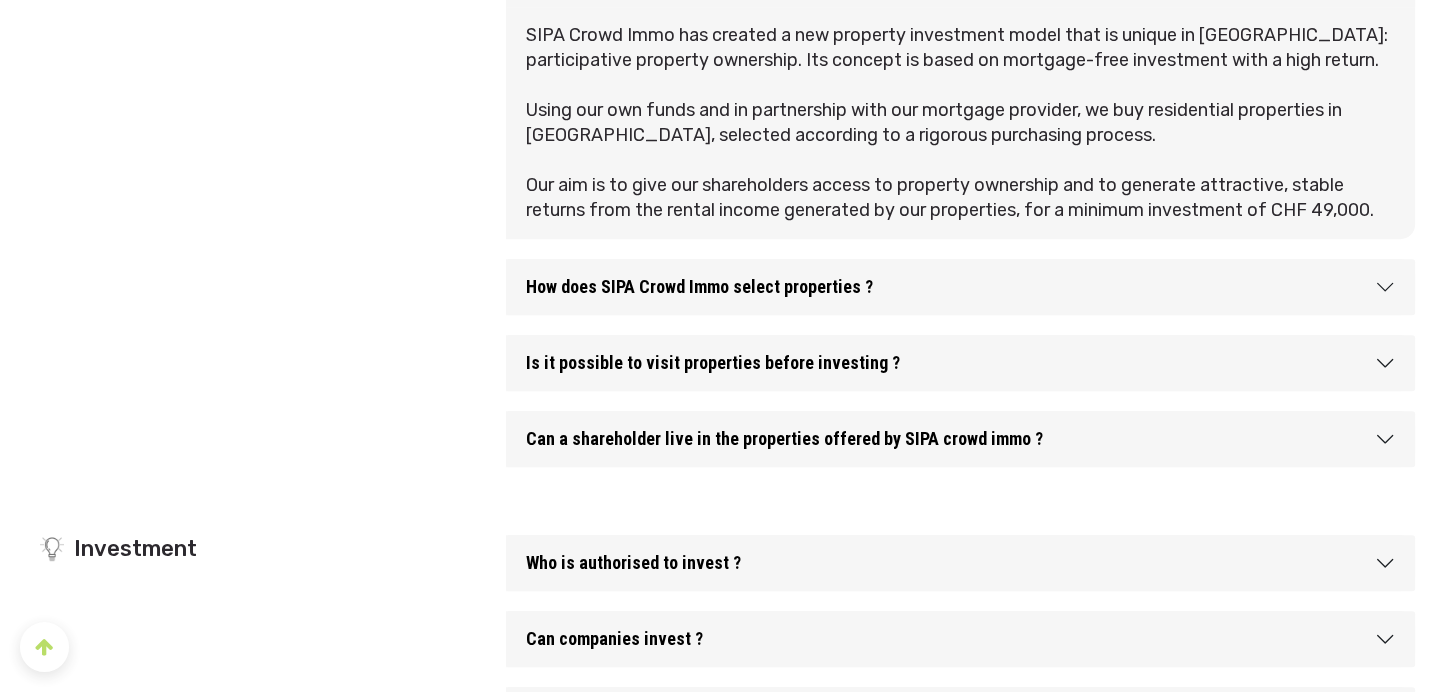 click on "How does SIPA Crowd Immo select properties ?" at bounding box center [960, 287] 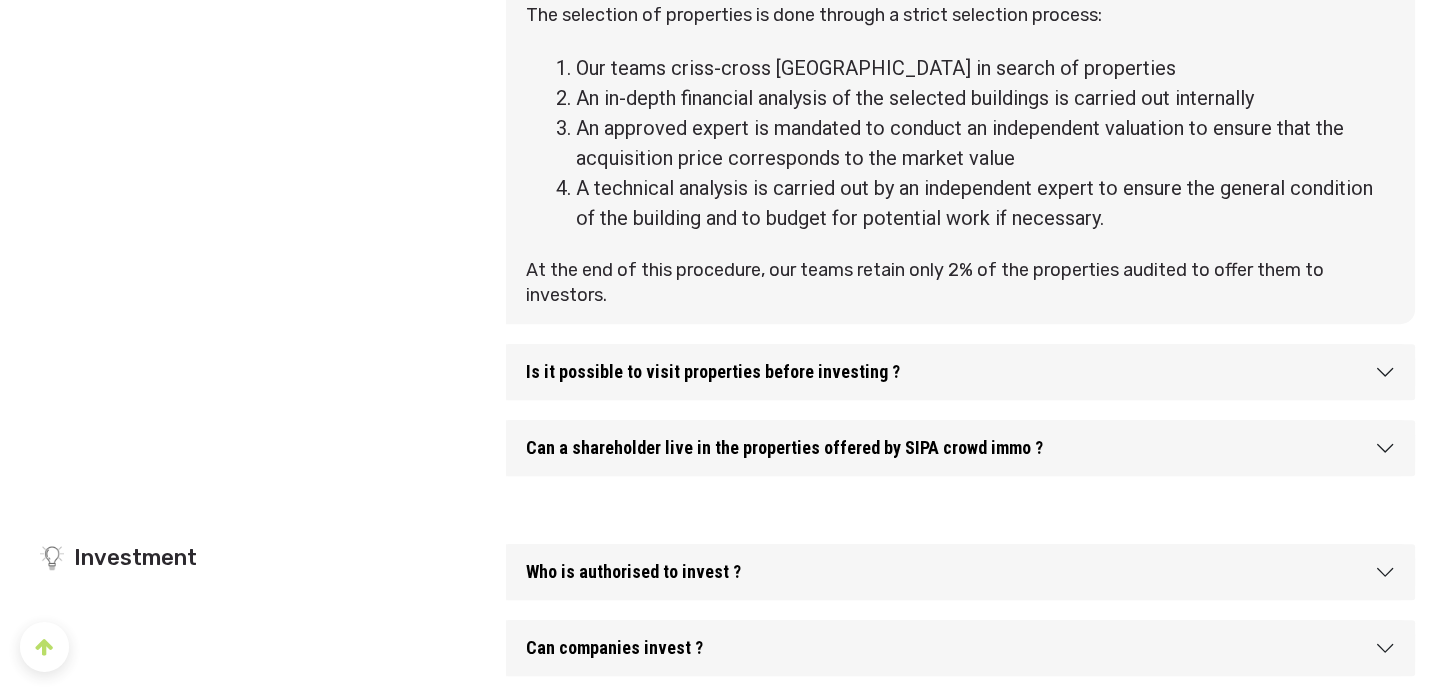 scroll, scrollTop: 1404, scrollLeft: 0, axis: vertical 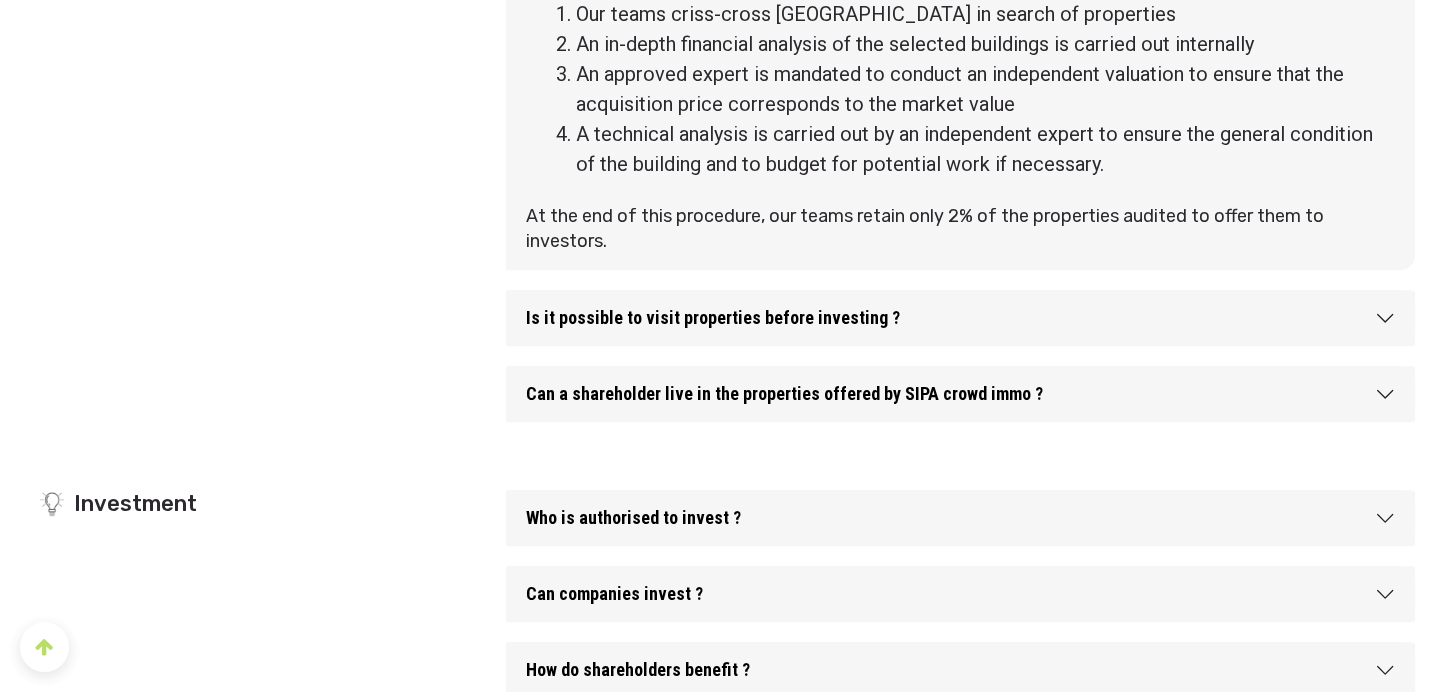 click on "Is it possible to visit properties before investing ?" at bounding box center (960, 318) 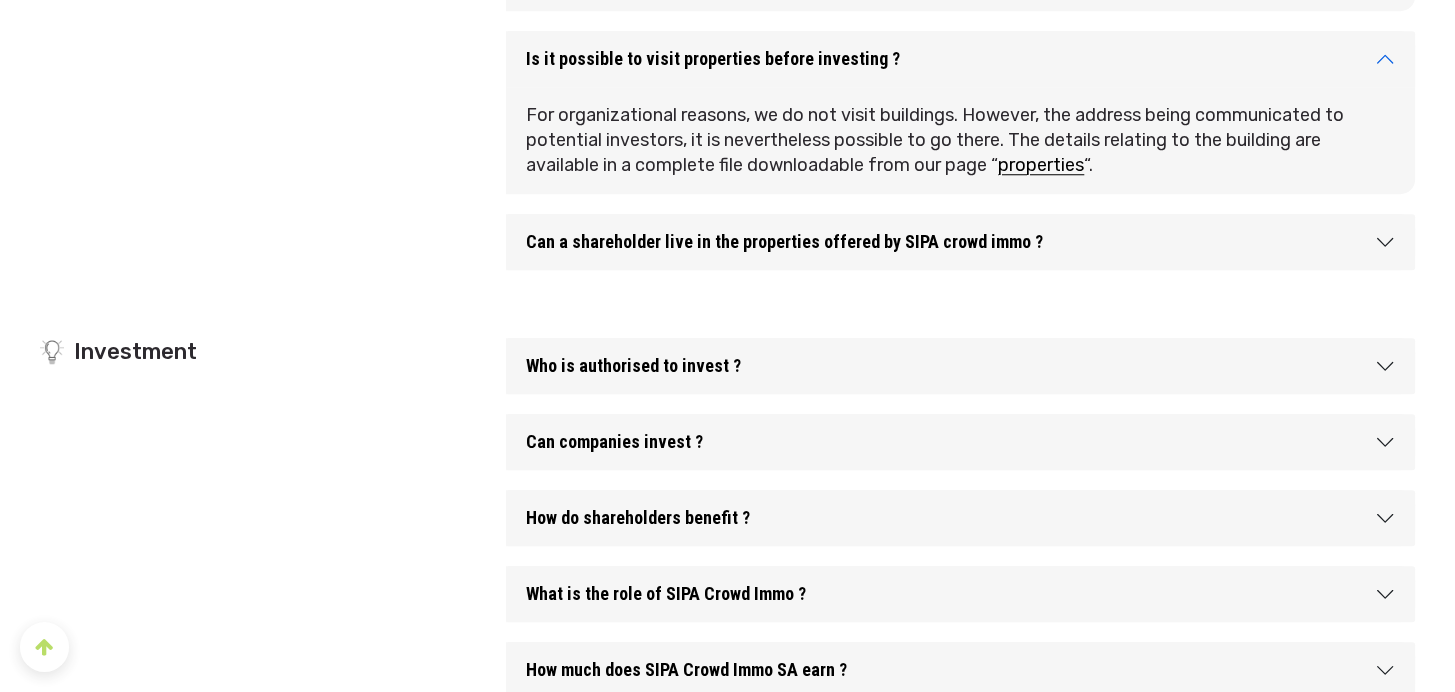 scroll, scrollTop: 1728, scrollLeft: 0, axis: vertical 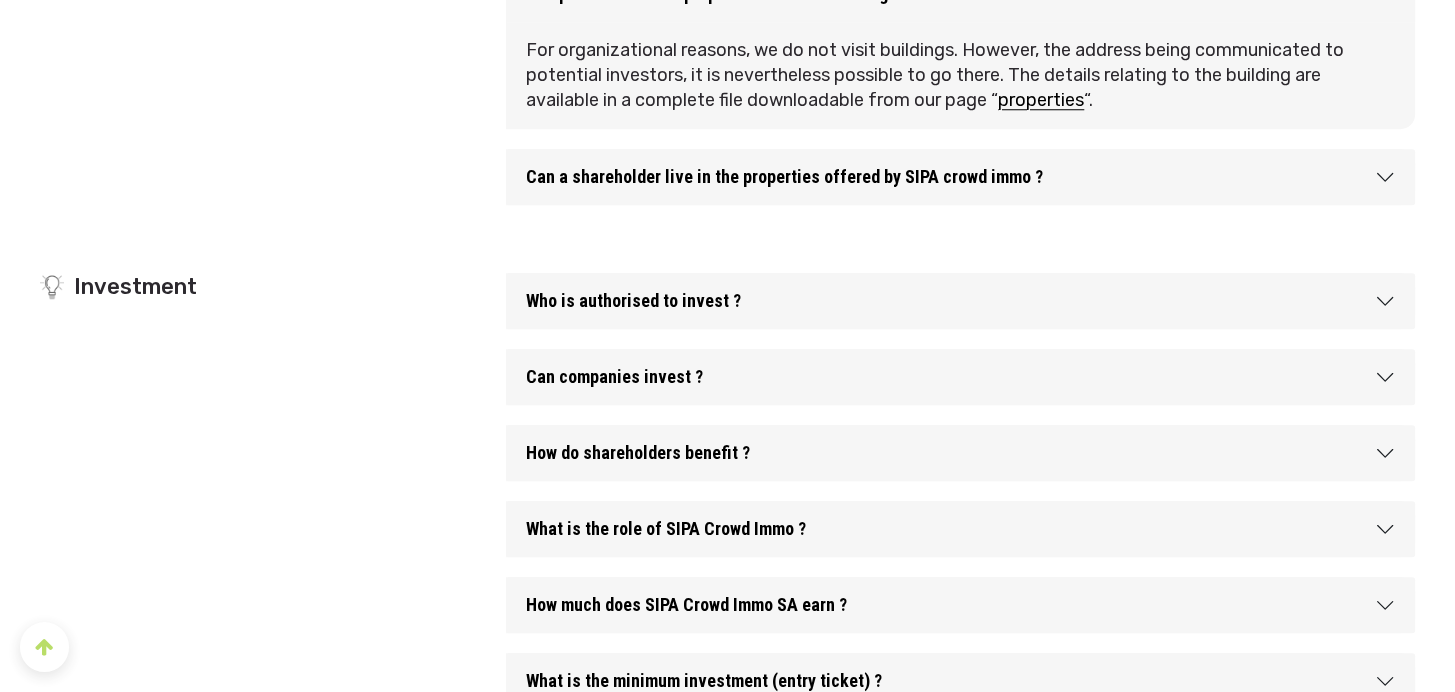 click on "Can a shareholder live in the properties offered by SIPA crowd immo ?" at bounding box center (960, 177) 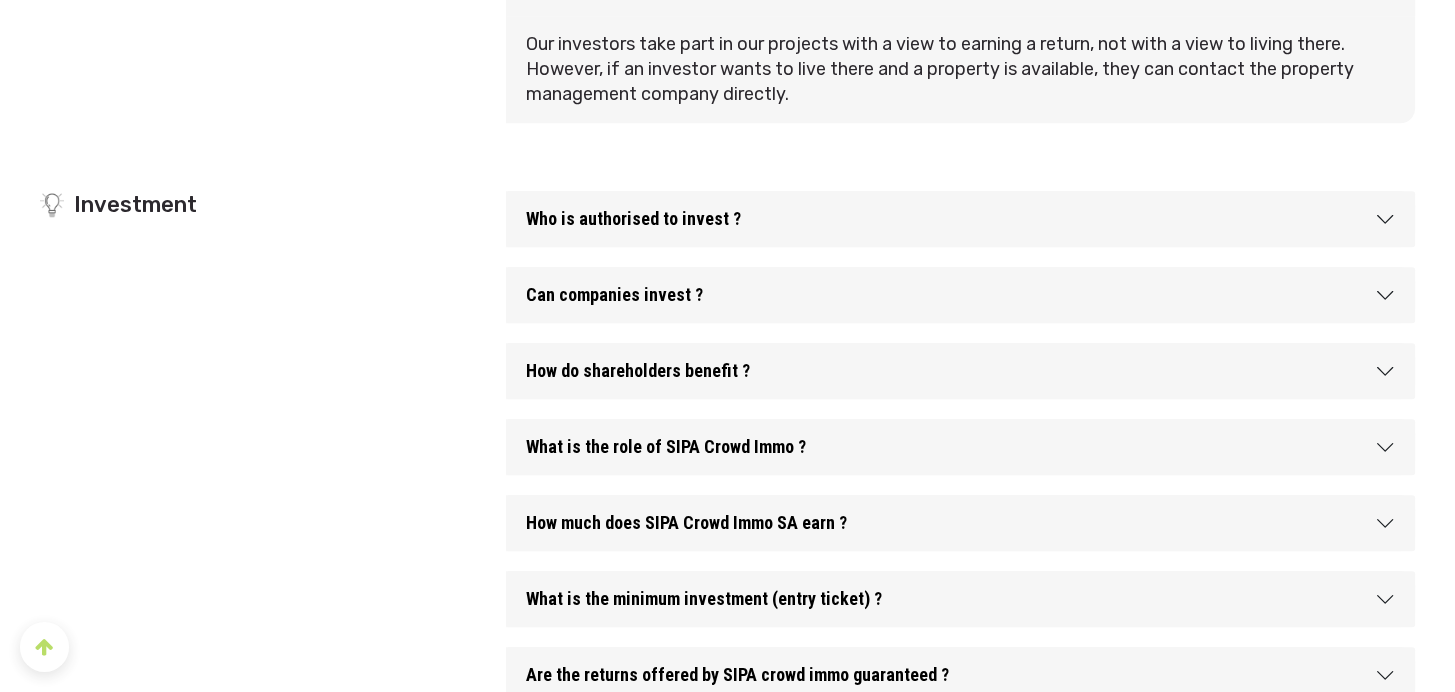 scroll, scrollTop: 1944, scrollLeft: 0, axis: vertical 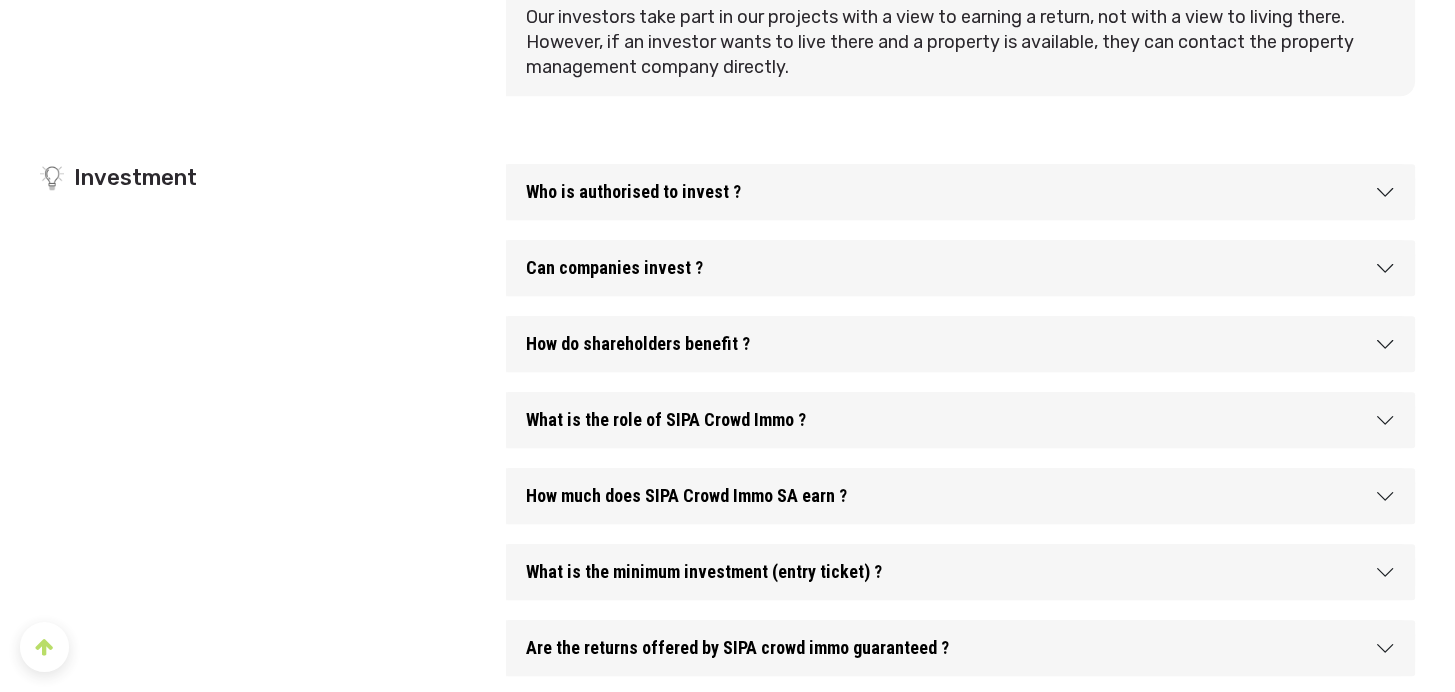click on "Who is authorised to invest ?" at bounding box center [960, 192] 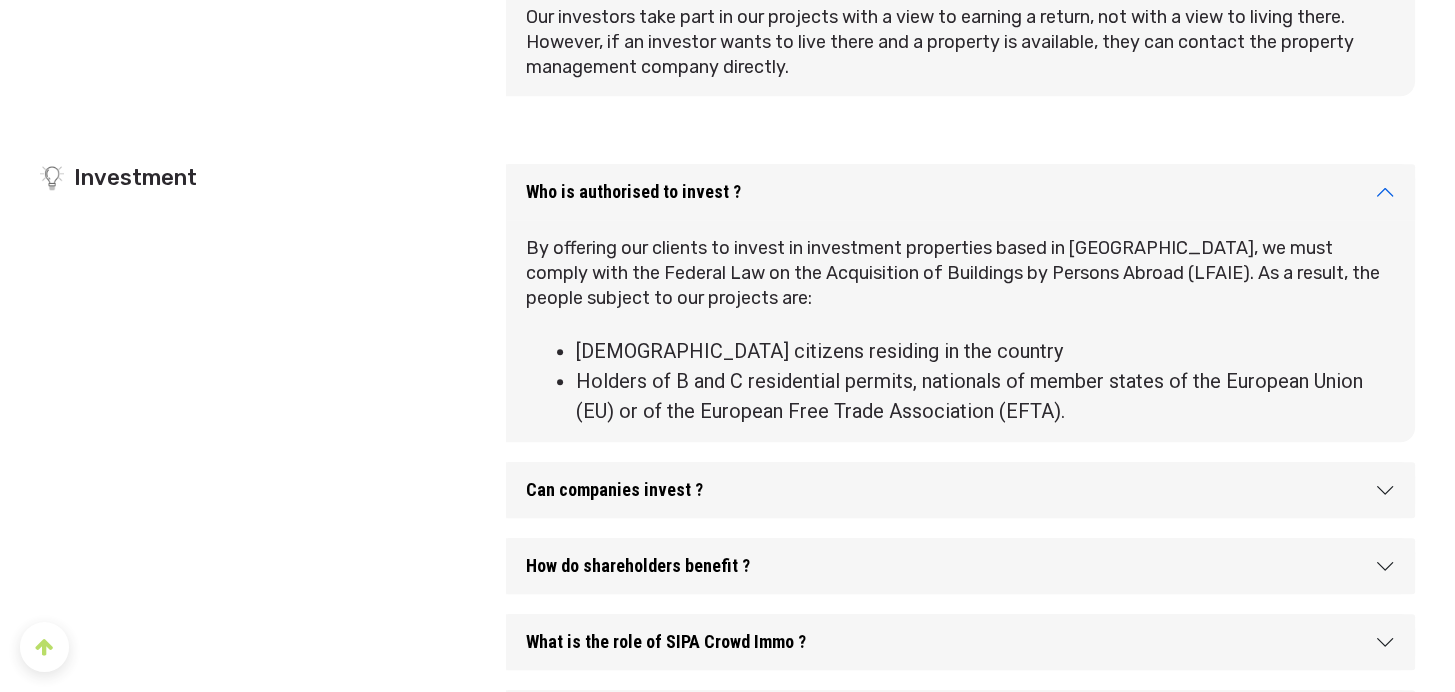 click on "Can companies invest ?" at bounding box center [960, 490] 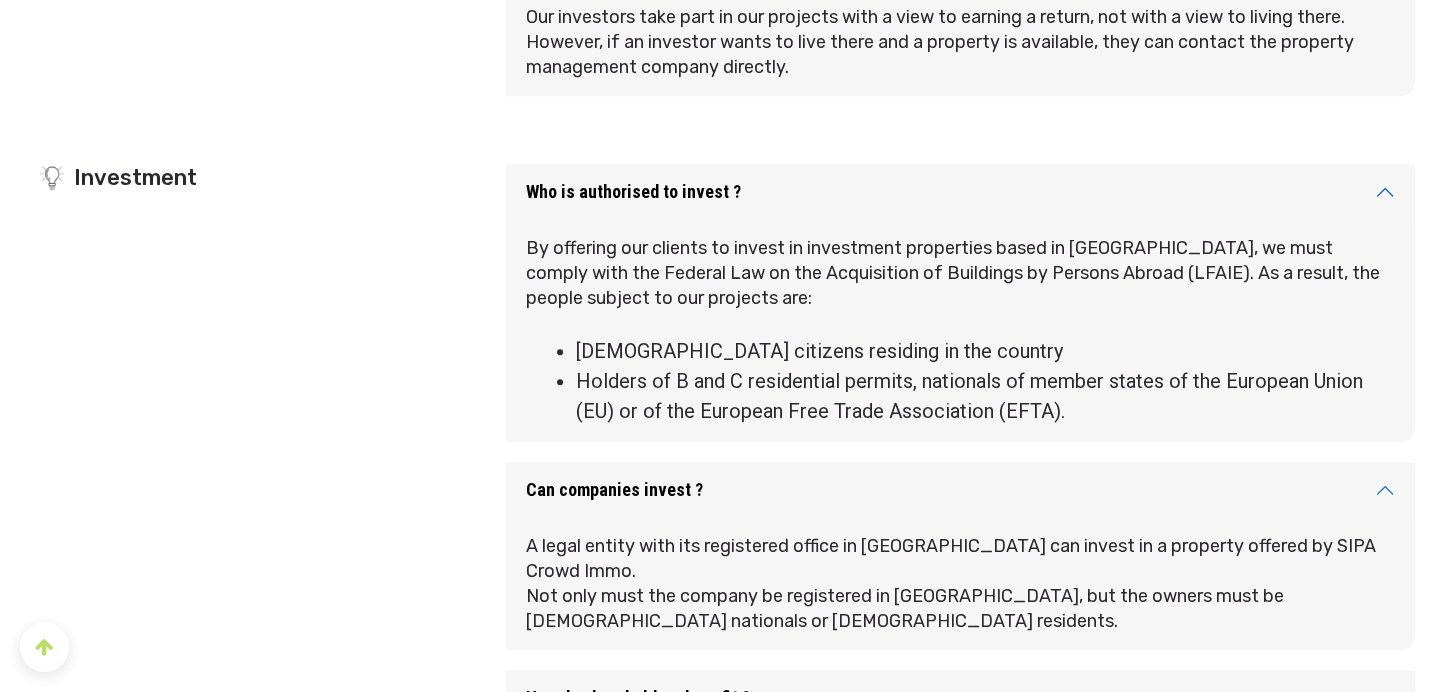 click on "Who is authorised to invest ?" at bounding box center [960, 192] 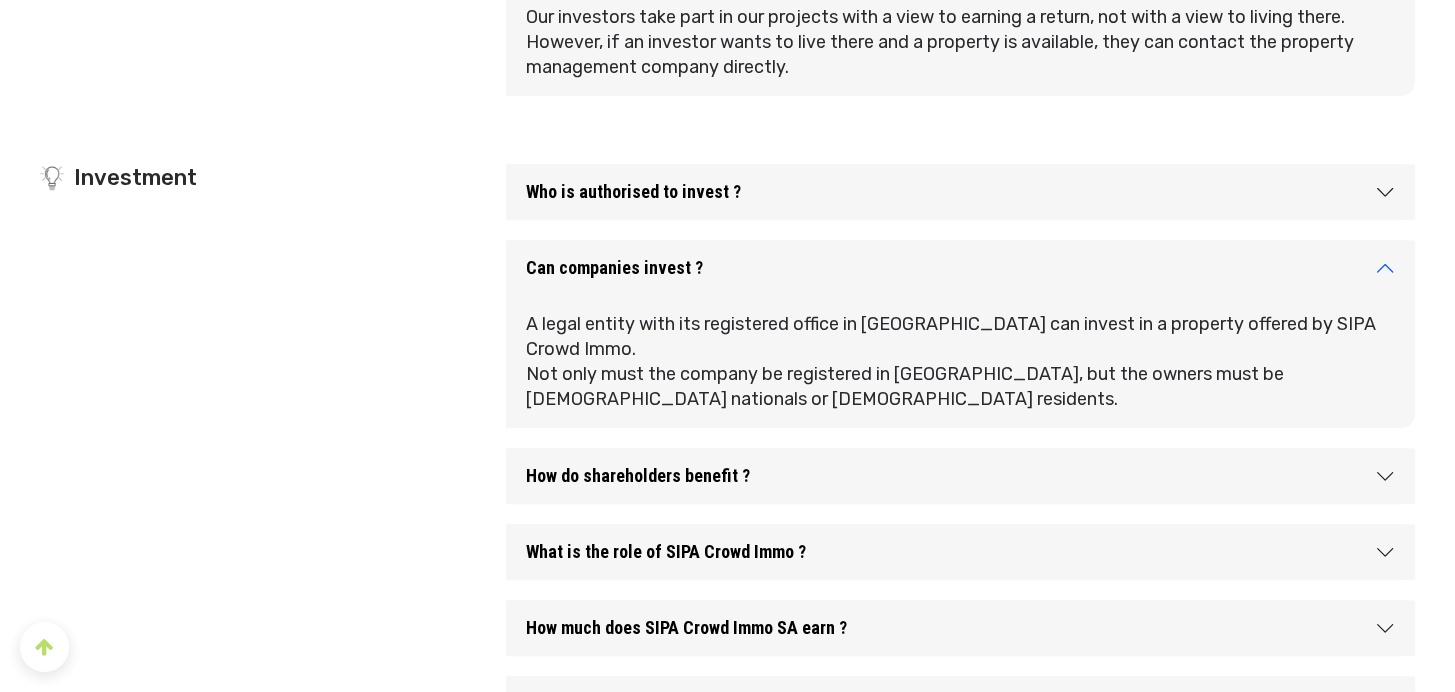 click on "How do shareholders benefit ?" at bounding box center (960, 476) 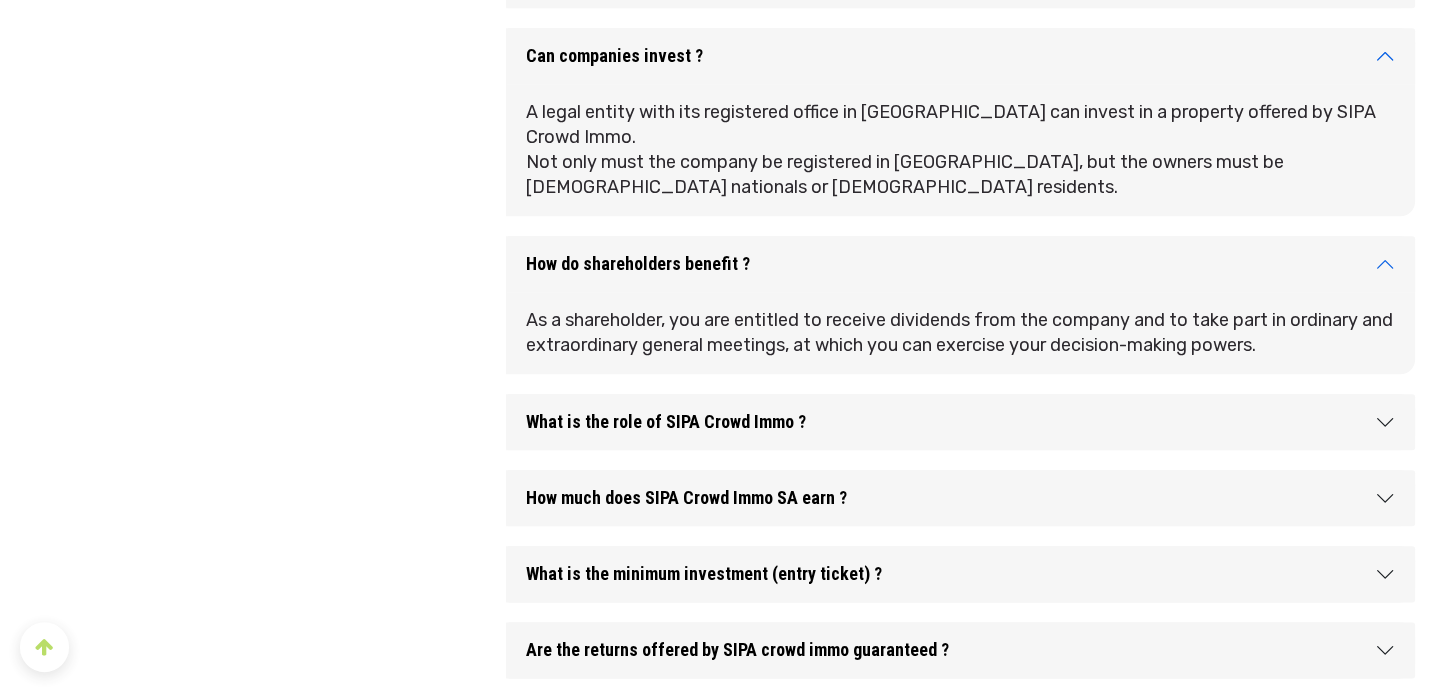 scroll, scrollTop: 2160, scrollLeft: 0, axis: vertical 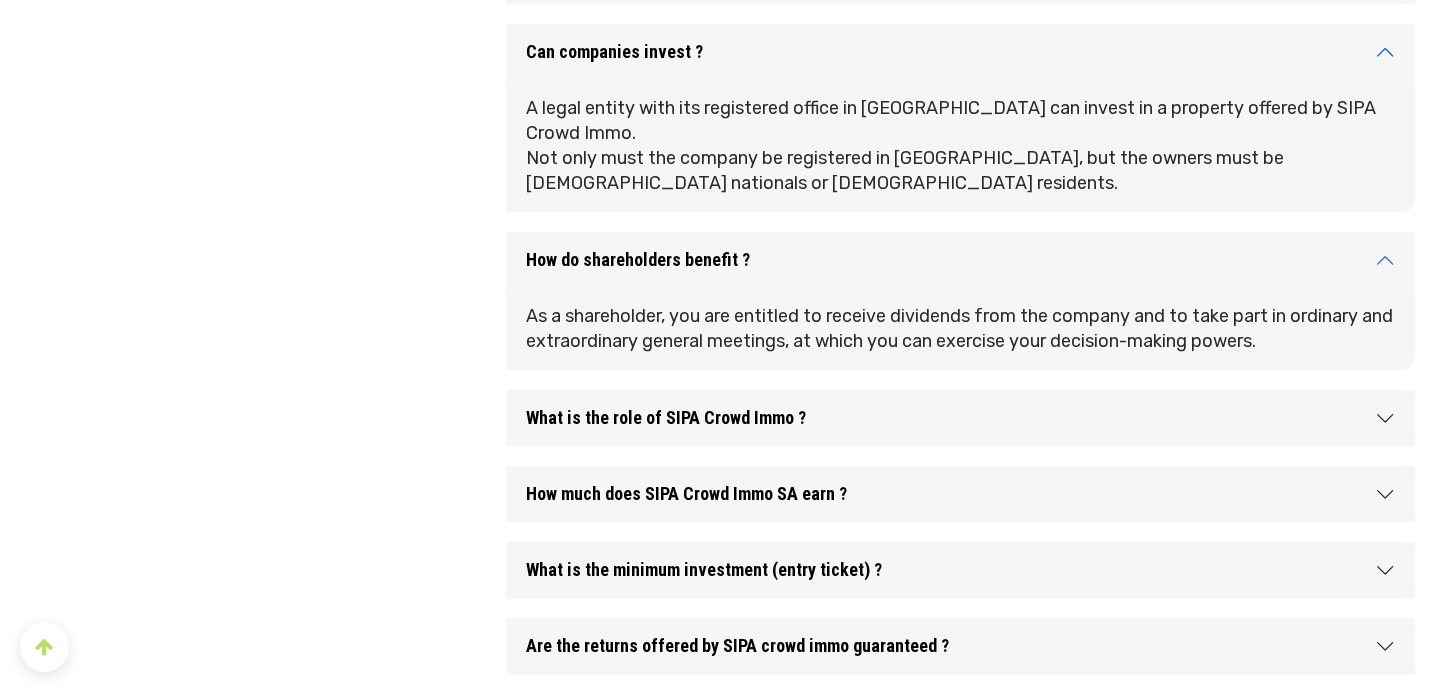 click on "What is the role of SIPA Crowd Immo ?" at bounding box center (960, 418) 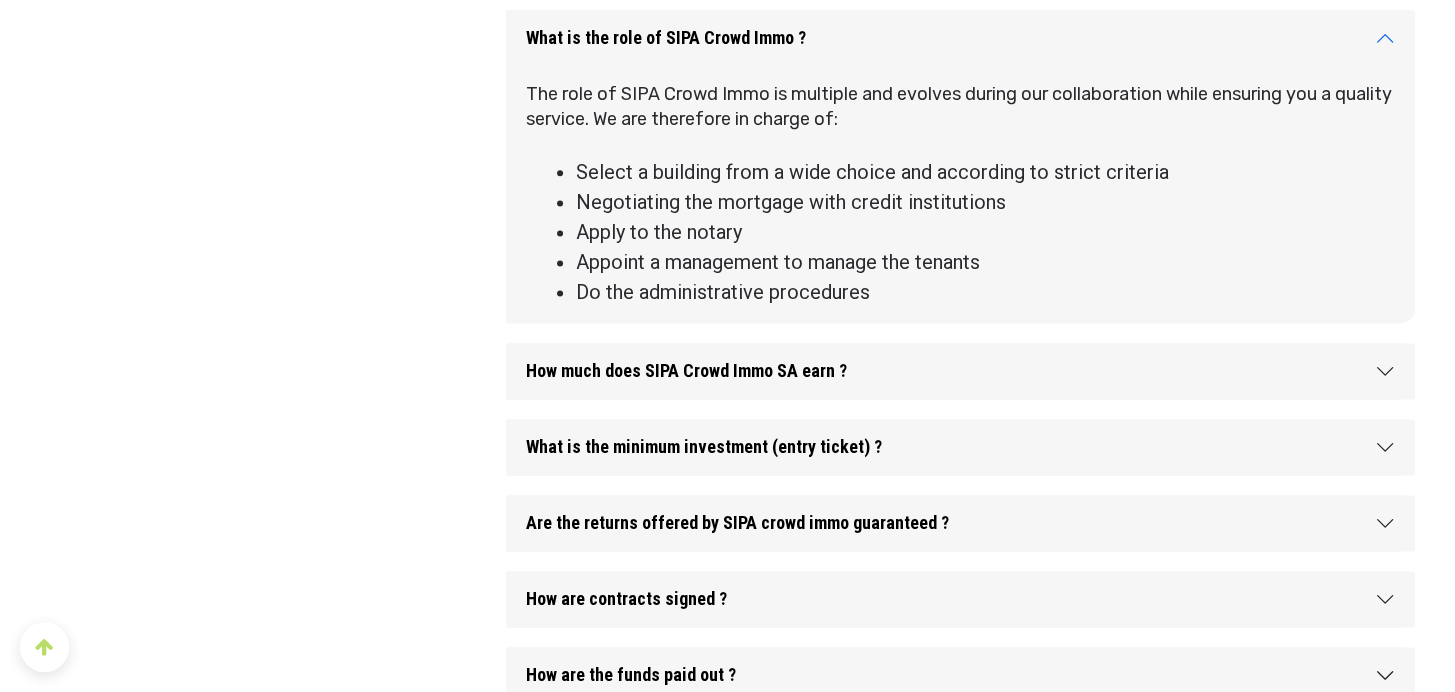 scroll, scrollTop: 2592, scrollLeft: 0, axis: vertical 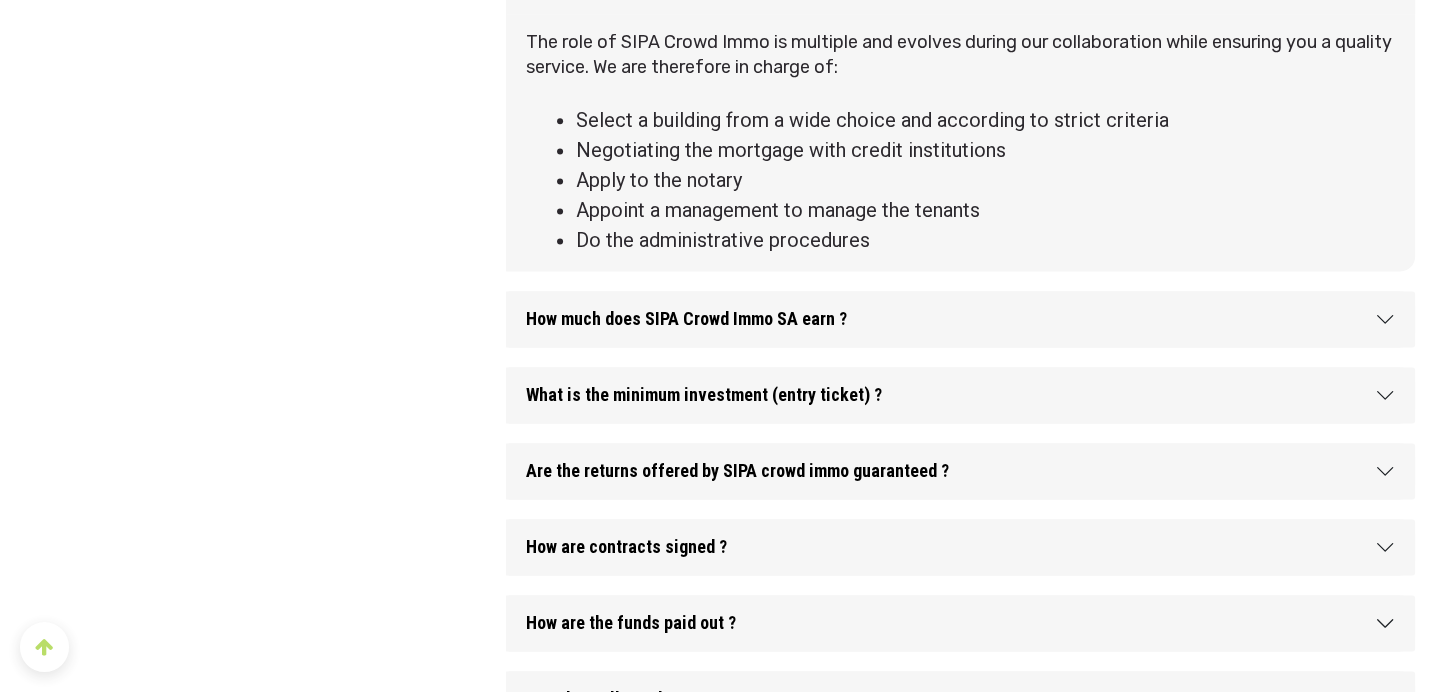 click on "How much does SIPA Crowd Immo SA earn ?" at bounding box center (960, 319) 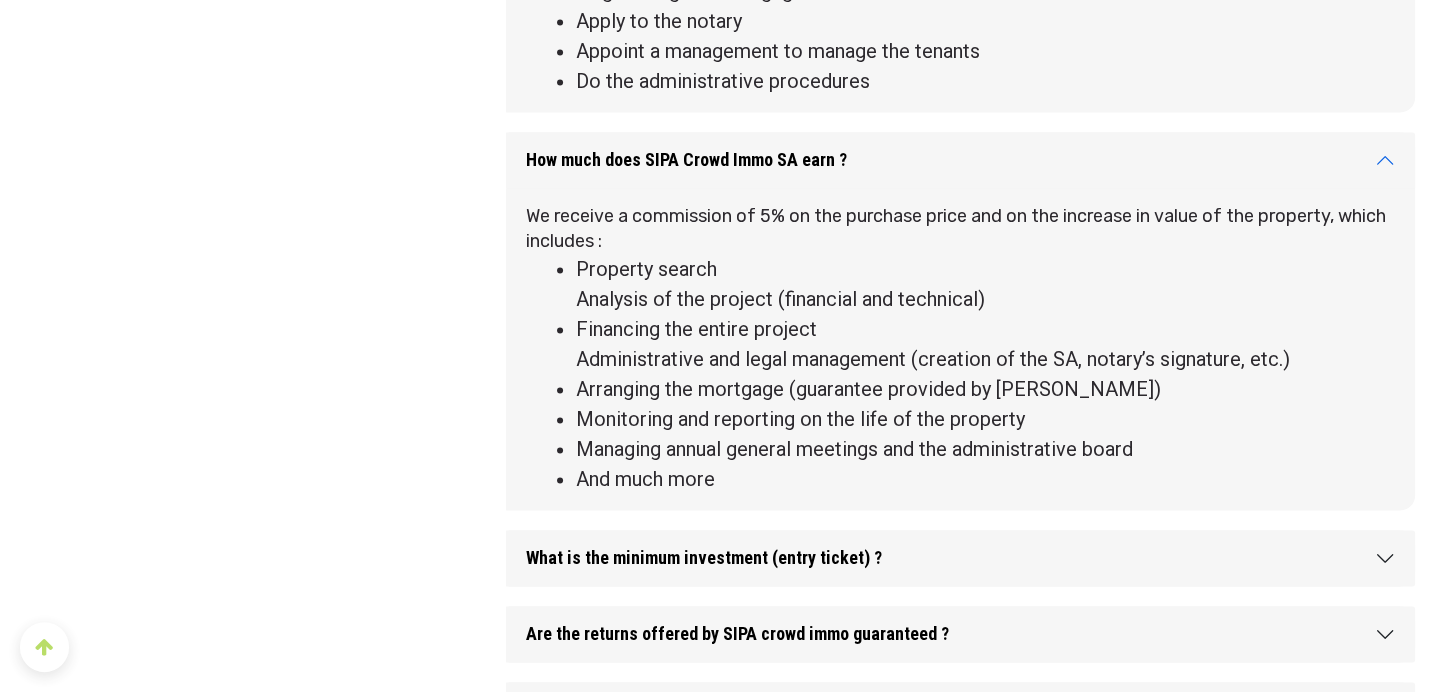 scroll, scrollTop: 2916, scrollLeft: 0, axis: vertical 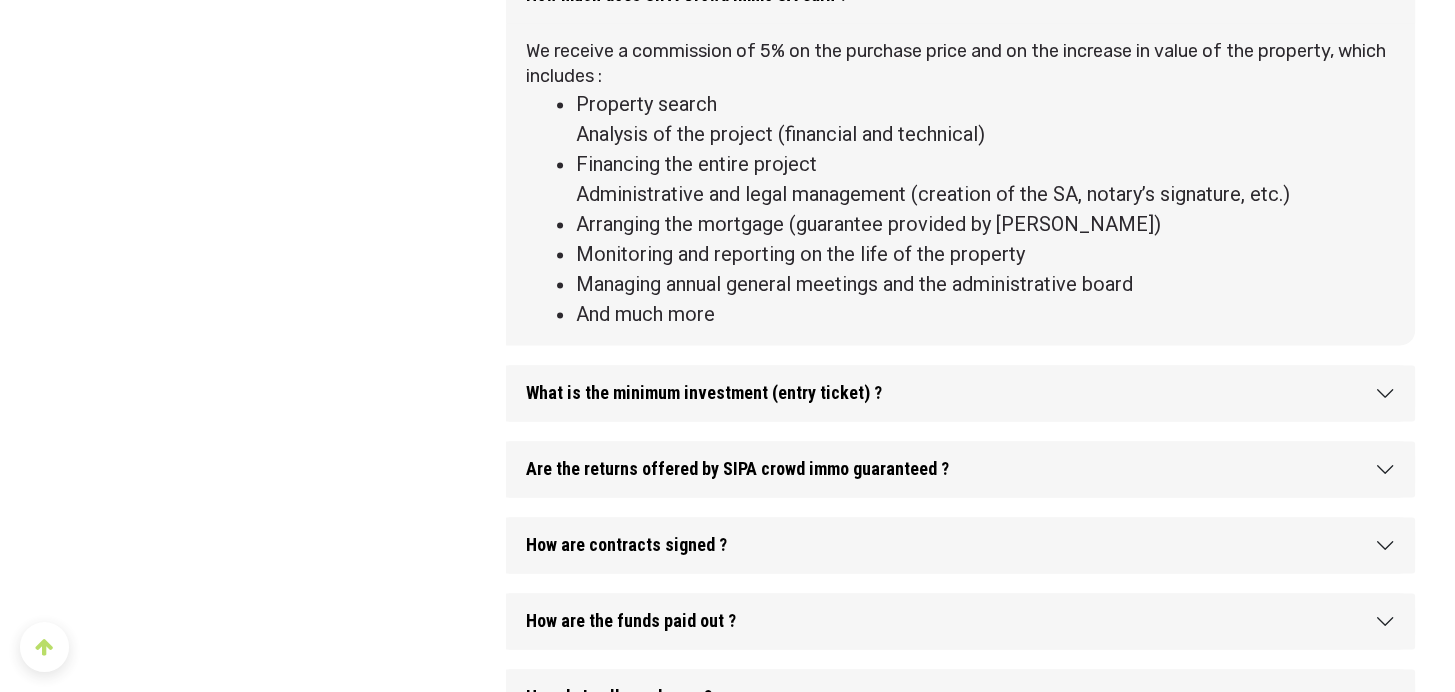 click on "What is the minimum investment (entry ticket) ?" at bounding box center (960, 393) 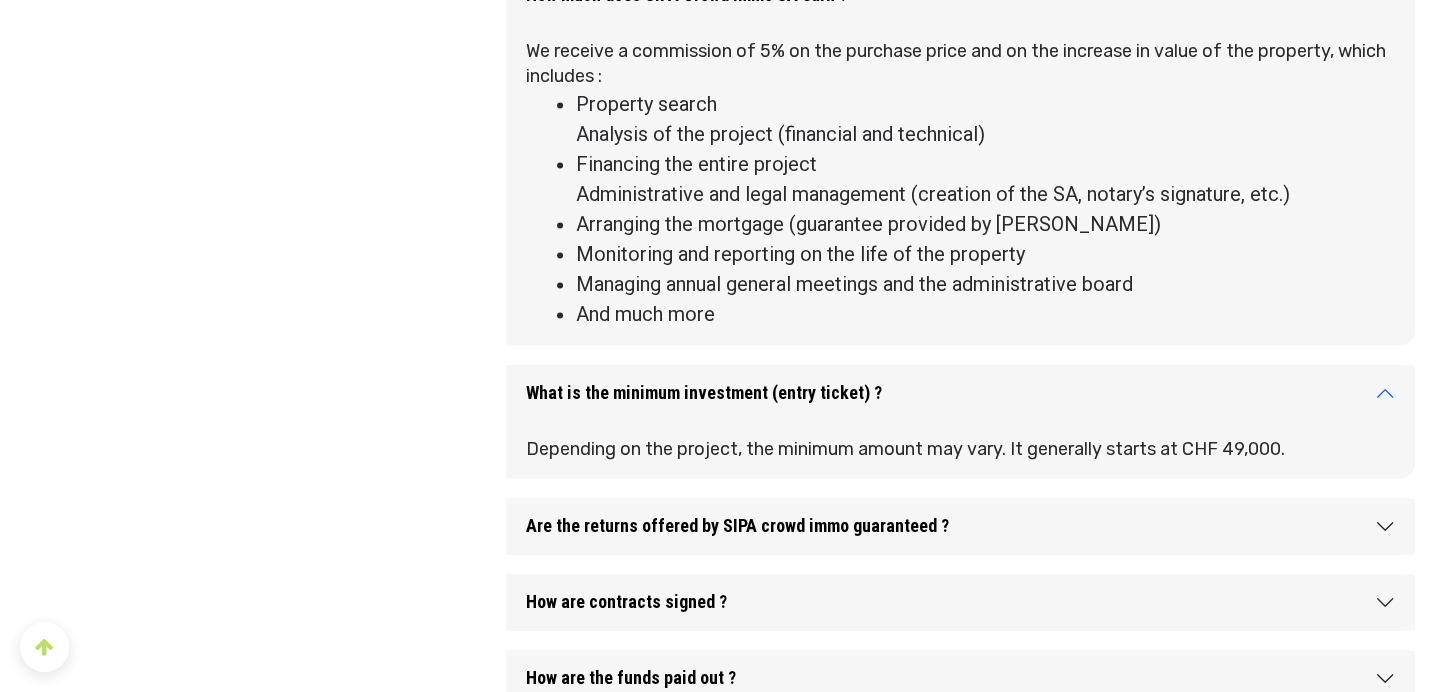 click on "What is the minimum investment (entry ticket) ?" at bounding box center (960, 393) 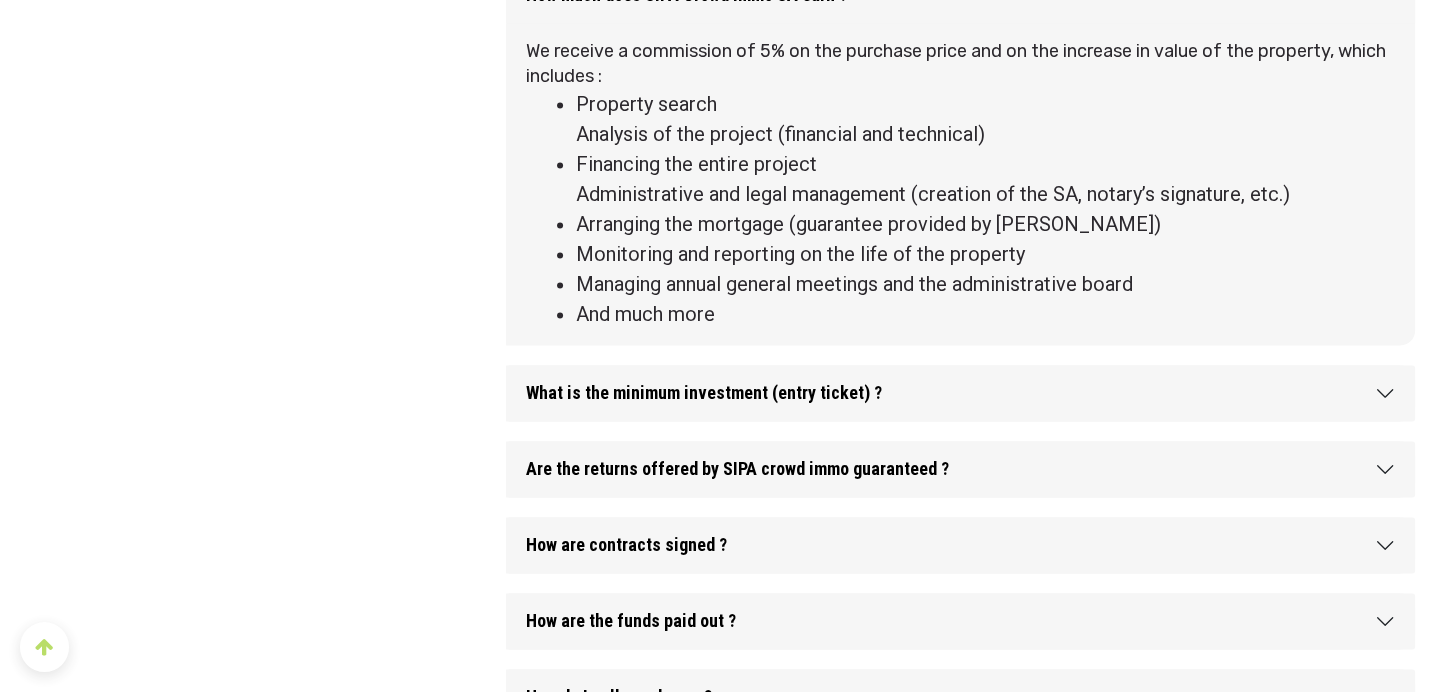 click on "Are the returns offered by SIPA crowd immo guaranteed ?" at bounding box center (960, 469) 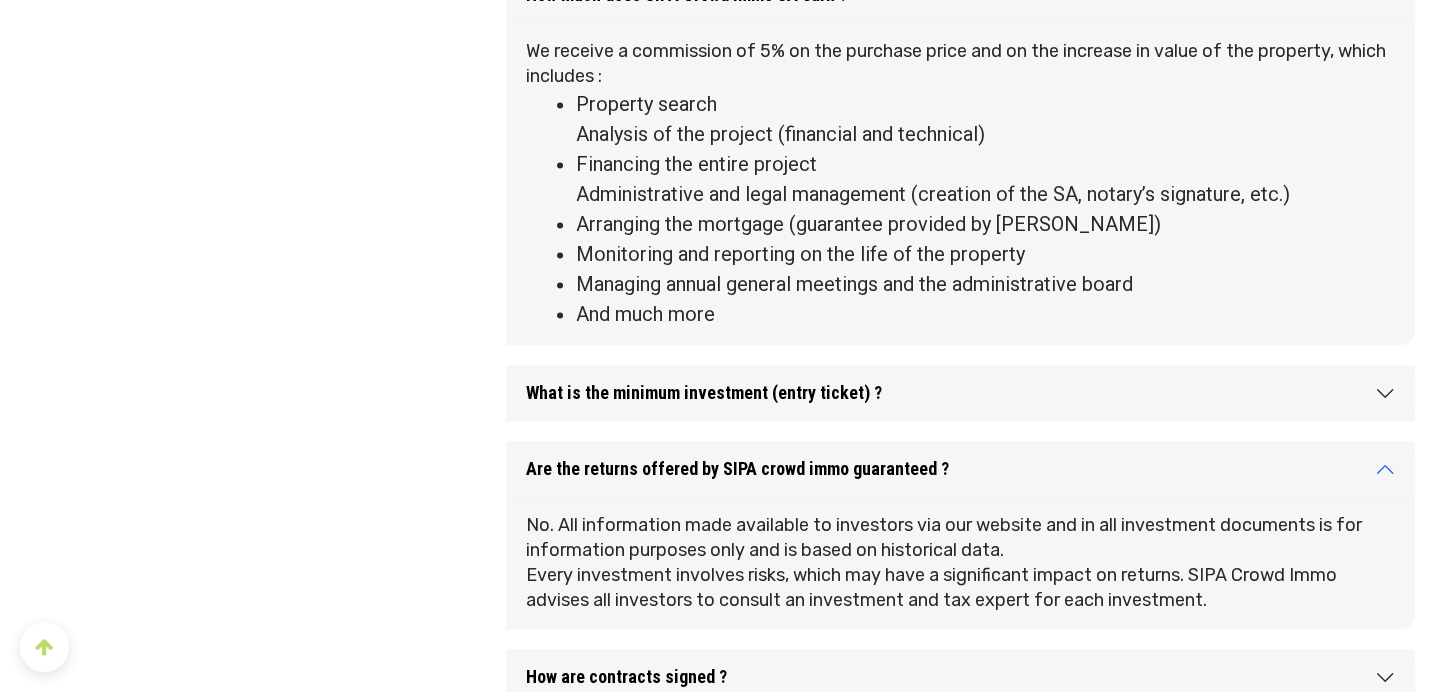 click on "Are the returns offered by SIPA crowd immo guaranteed ?" at bounding box center [960, 469] 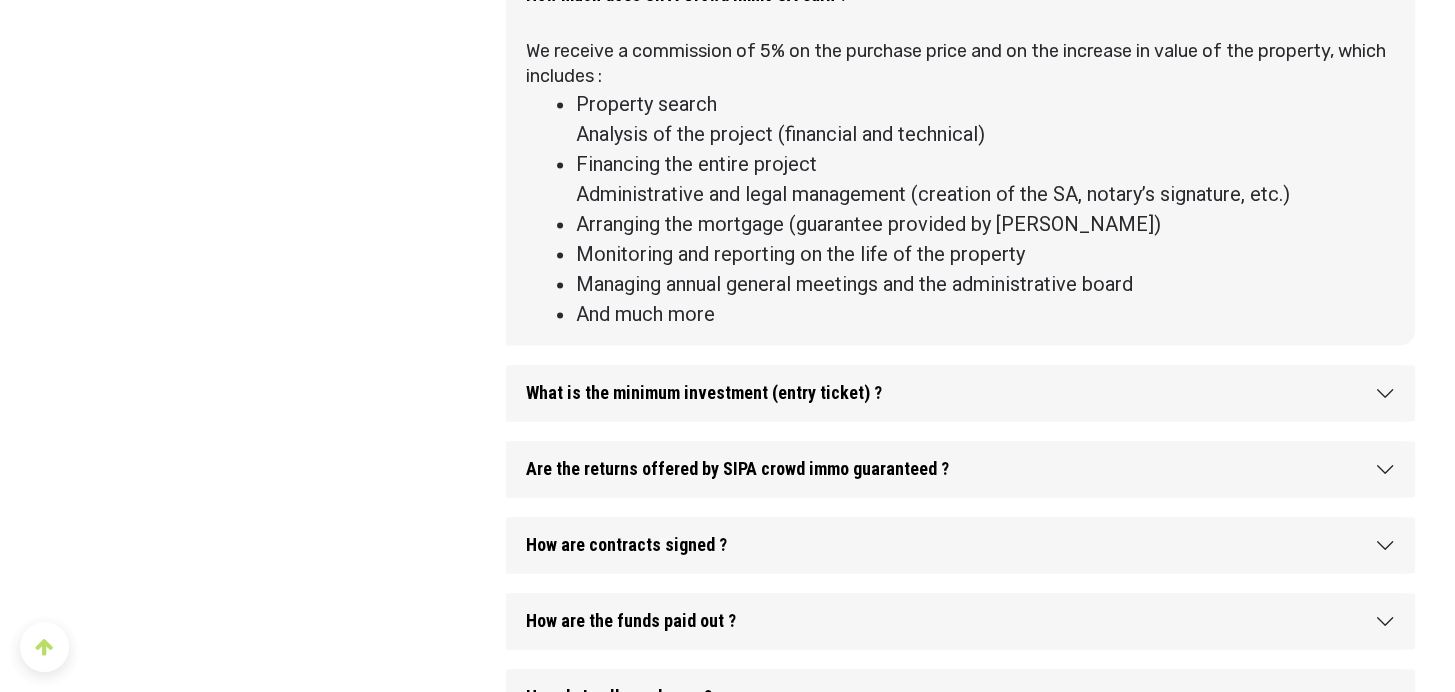 click on "How are contracts signed ?" at bounding box center [960, 545] 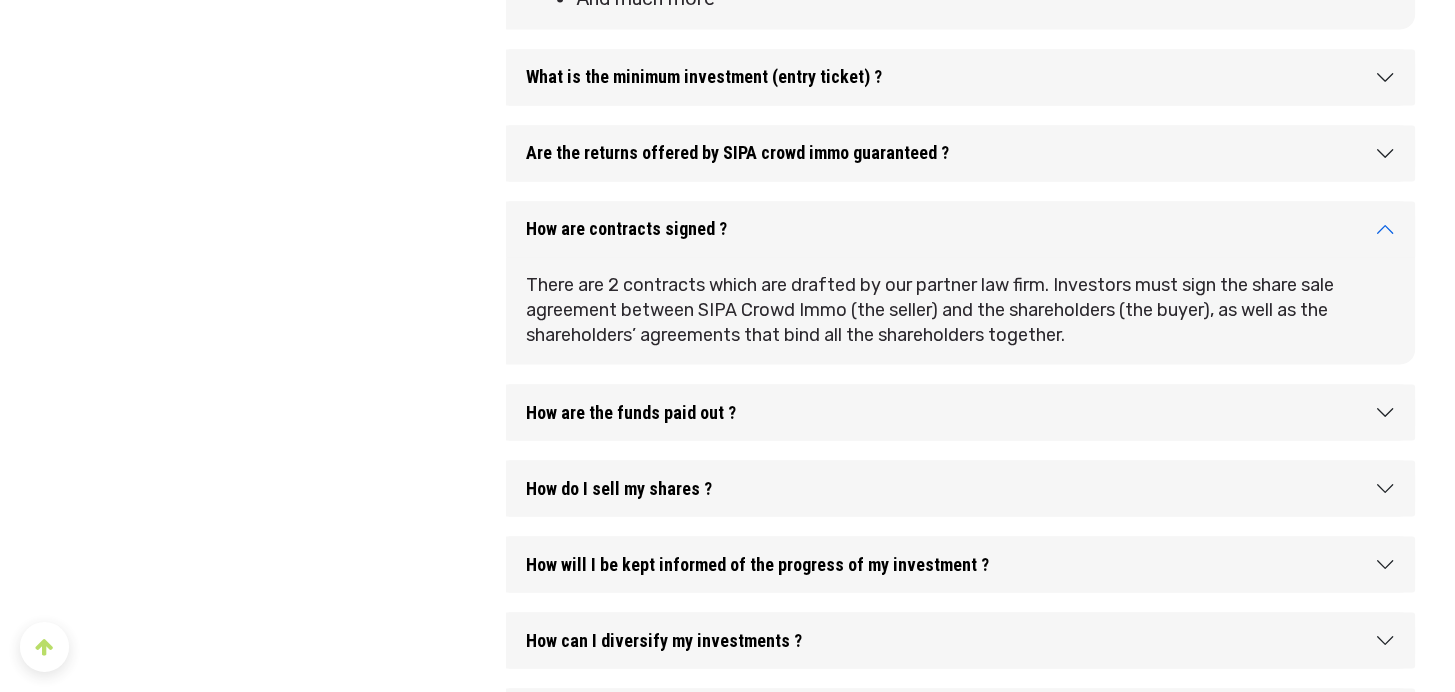 scroll, scrollTop: 3240, scrollLeft: 0, axis: vertical 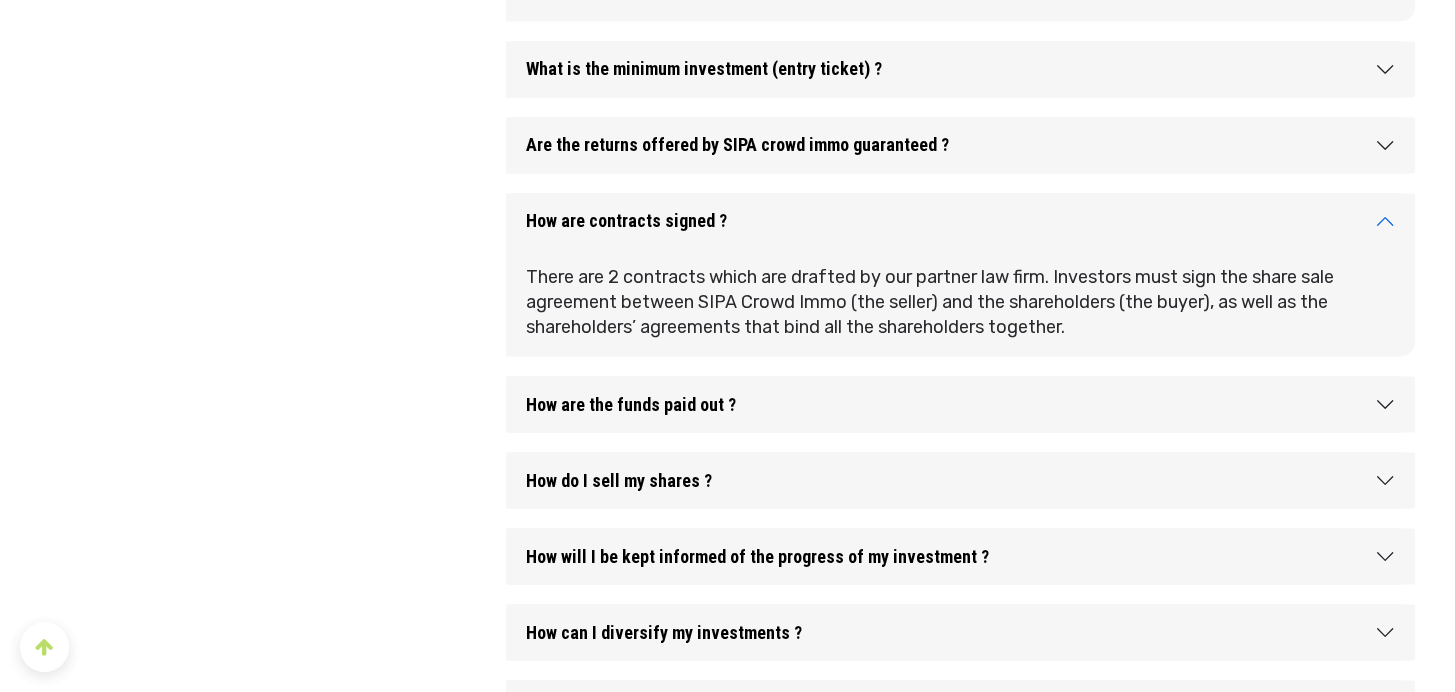 click on "How are the funds paid out ?" at bounding box center [960, 404] 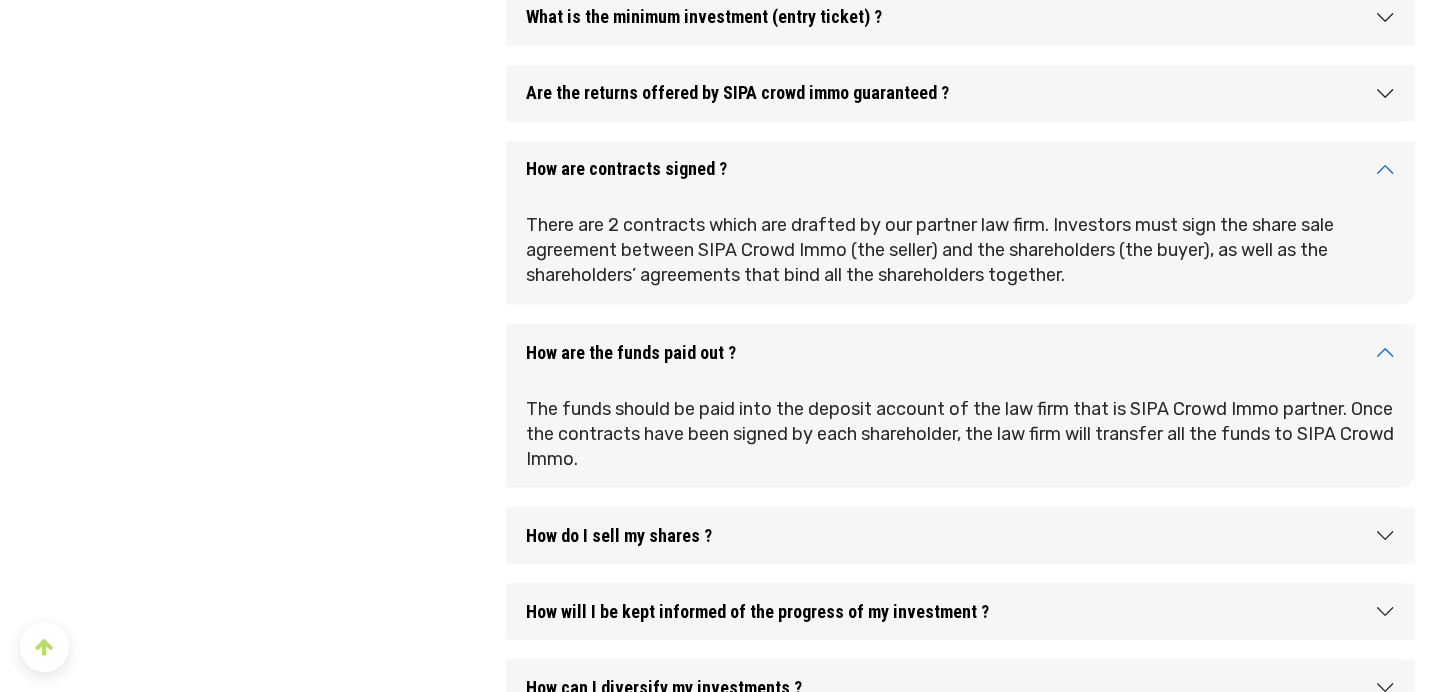 scroll, scrollTop: 3456, scrollLeft: 0, axis: vertical 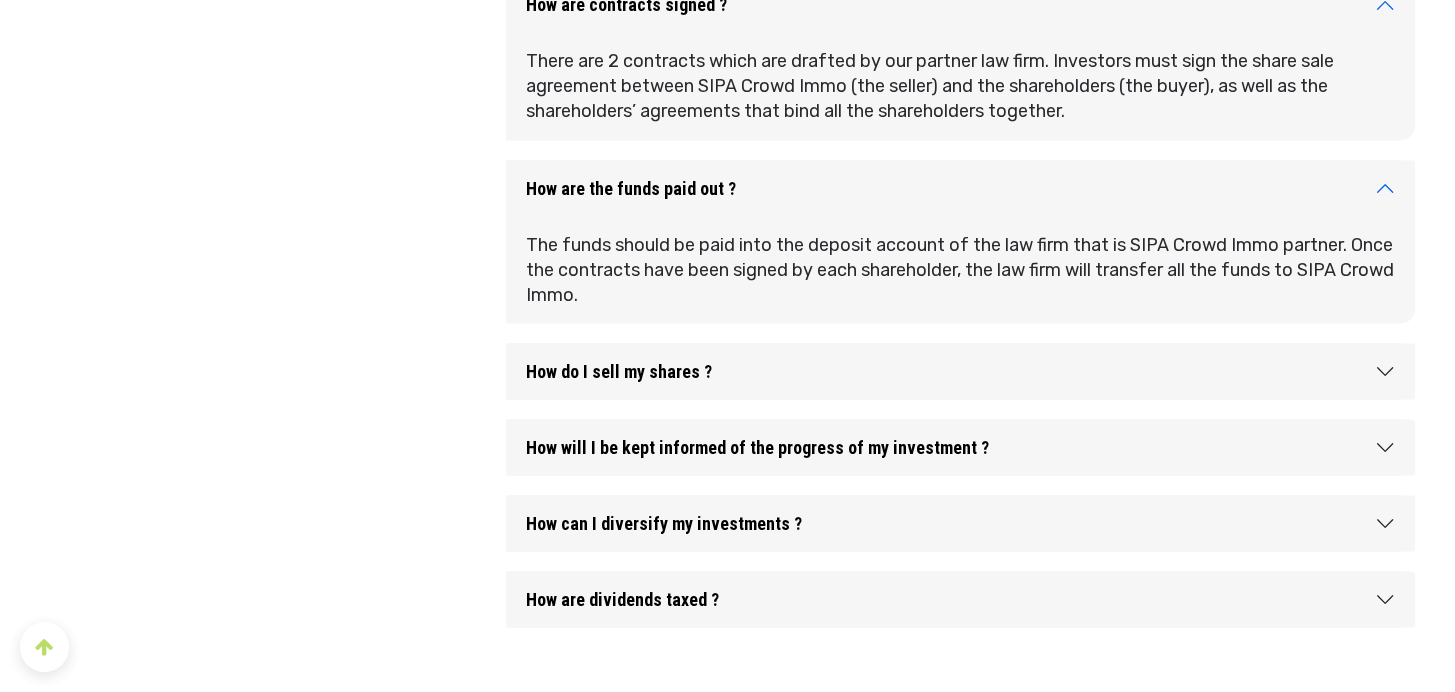click on "How do I sell my shares ?" at bounding box center (960, 371) 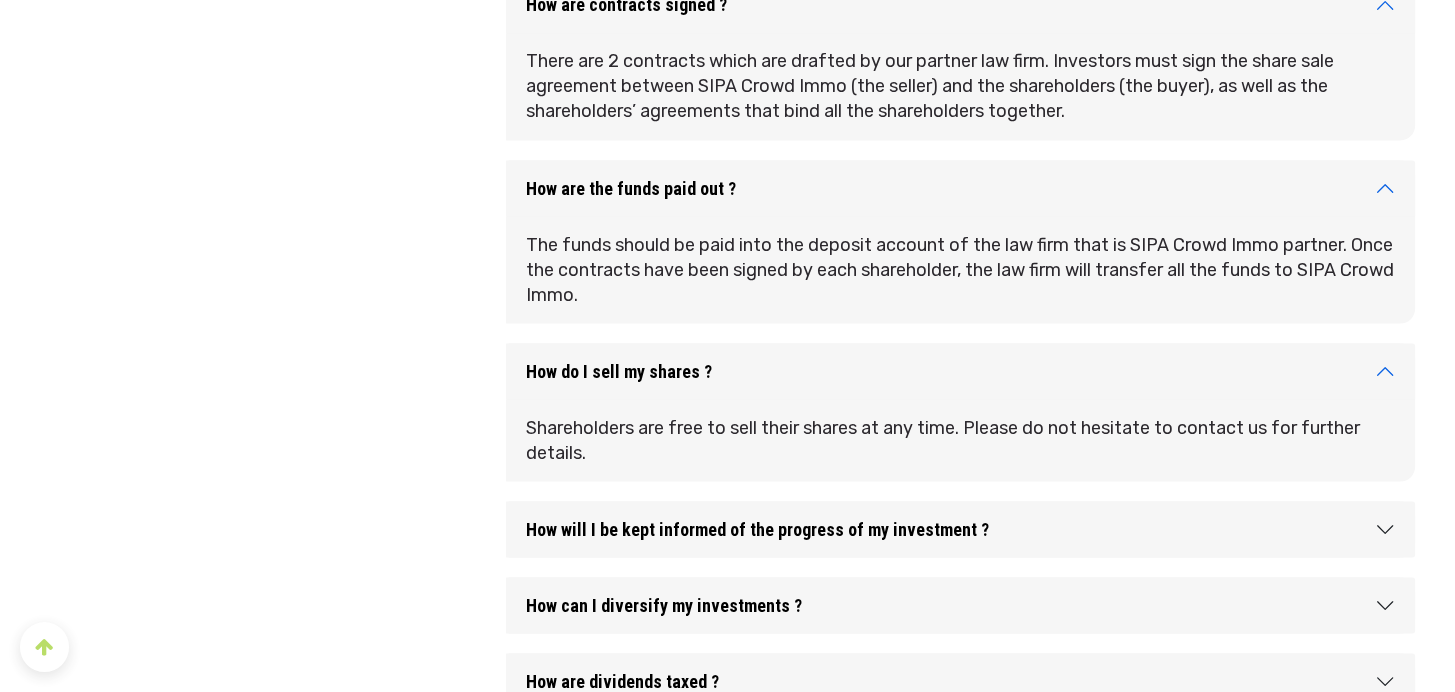 click on "How do I sell my shares ?" at bounding box center (960, 371) 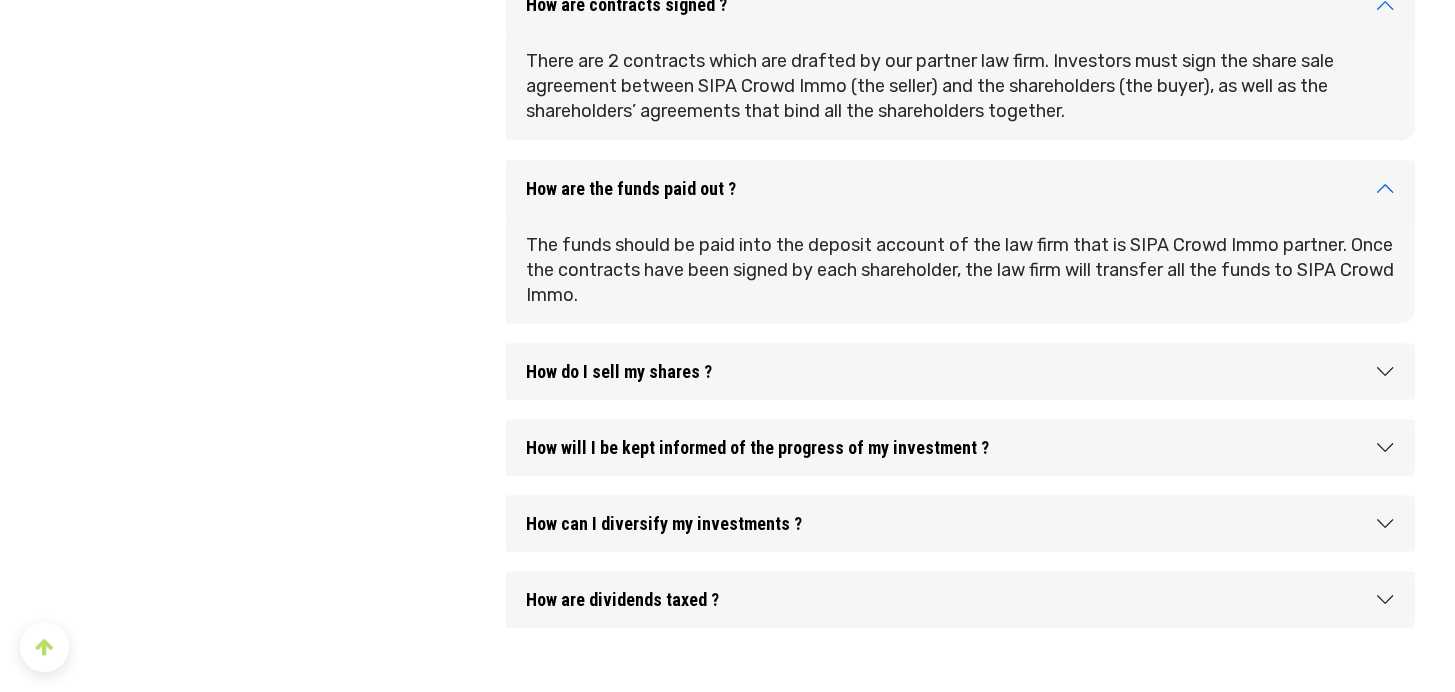click on "How are the funds paid out ?" at bounding box center [960, 188] 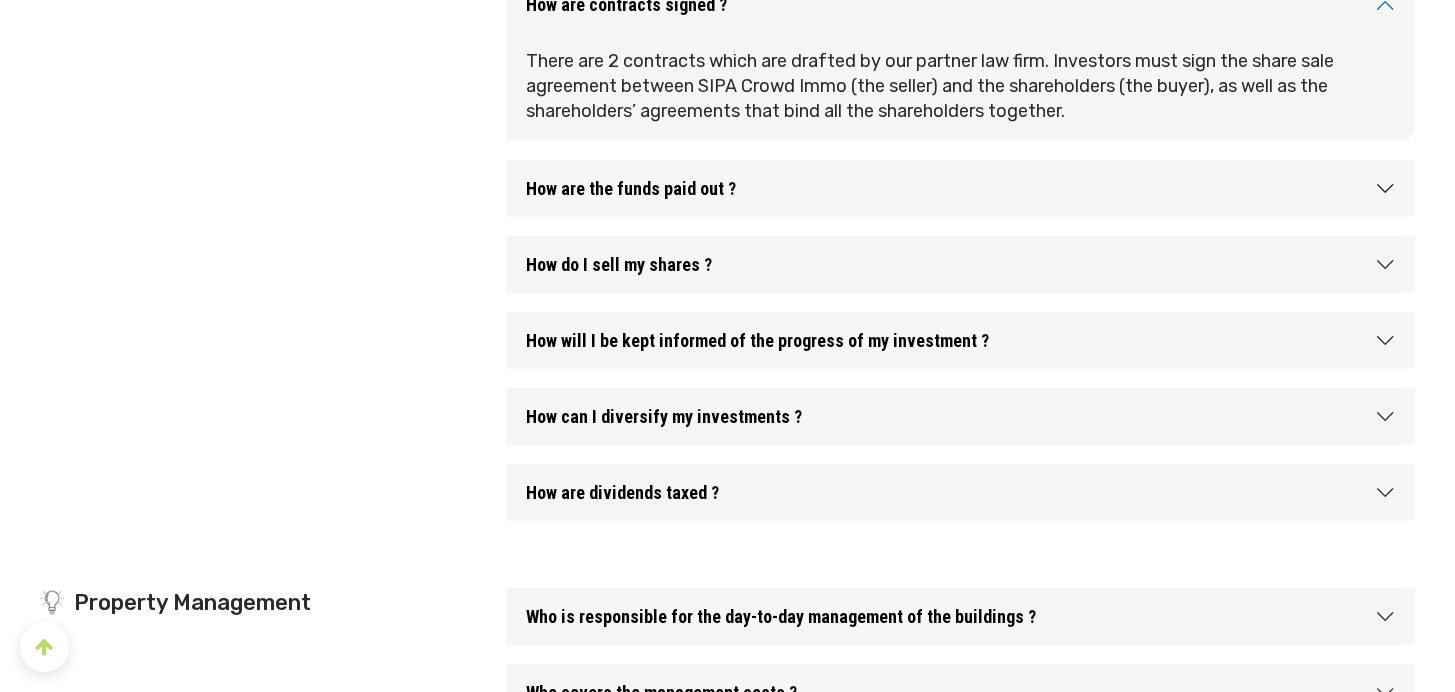 click on "How will I be kept informed of the progress of my investment ?" at bounding box center [960, 340] 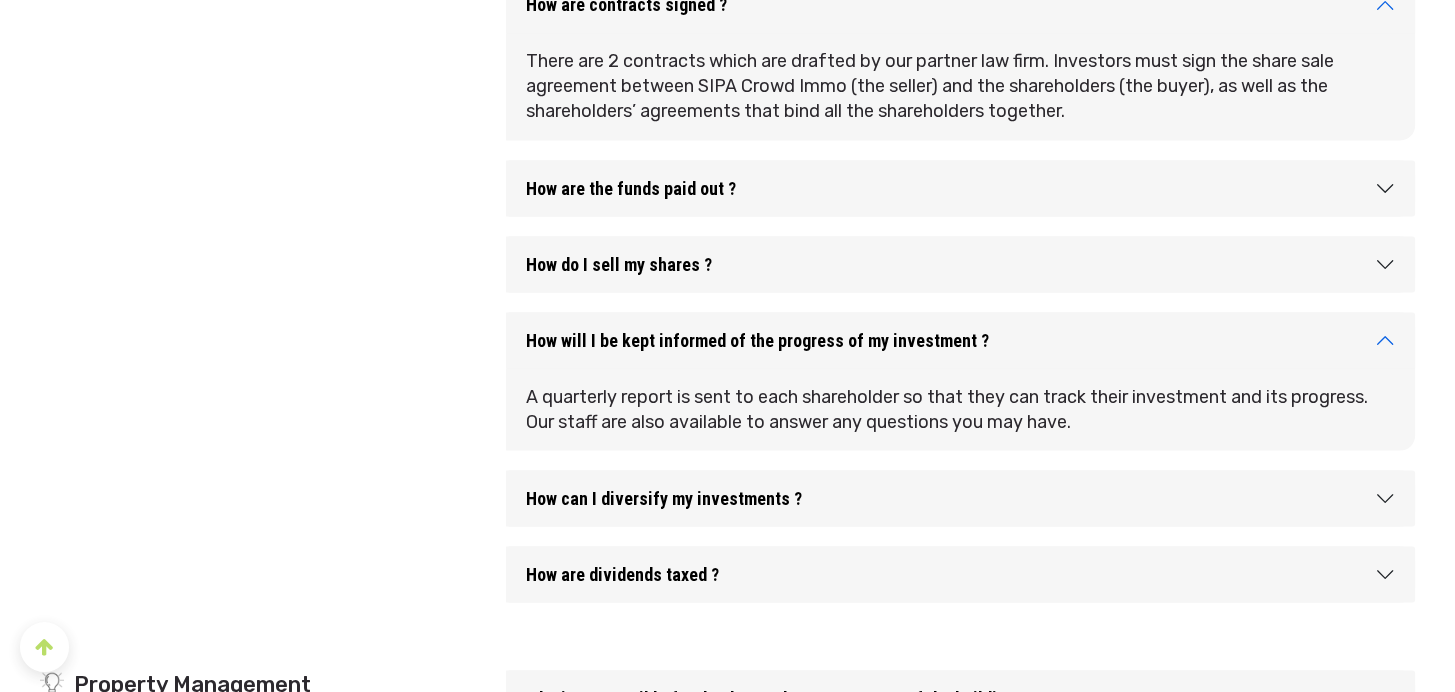 click on "How will I be kept informed of the progress of my investment ?" at bounding box center (960, 340) 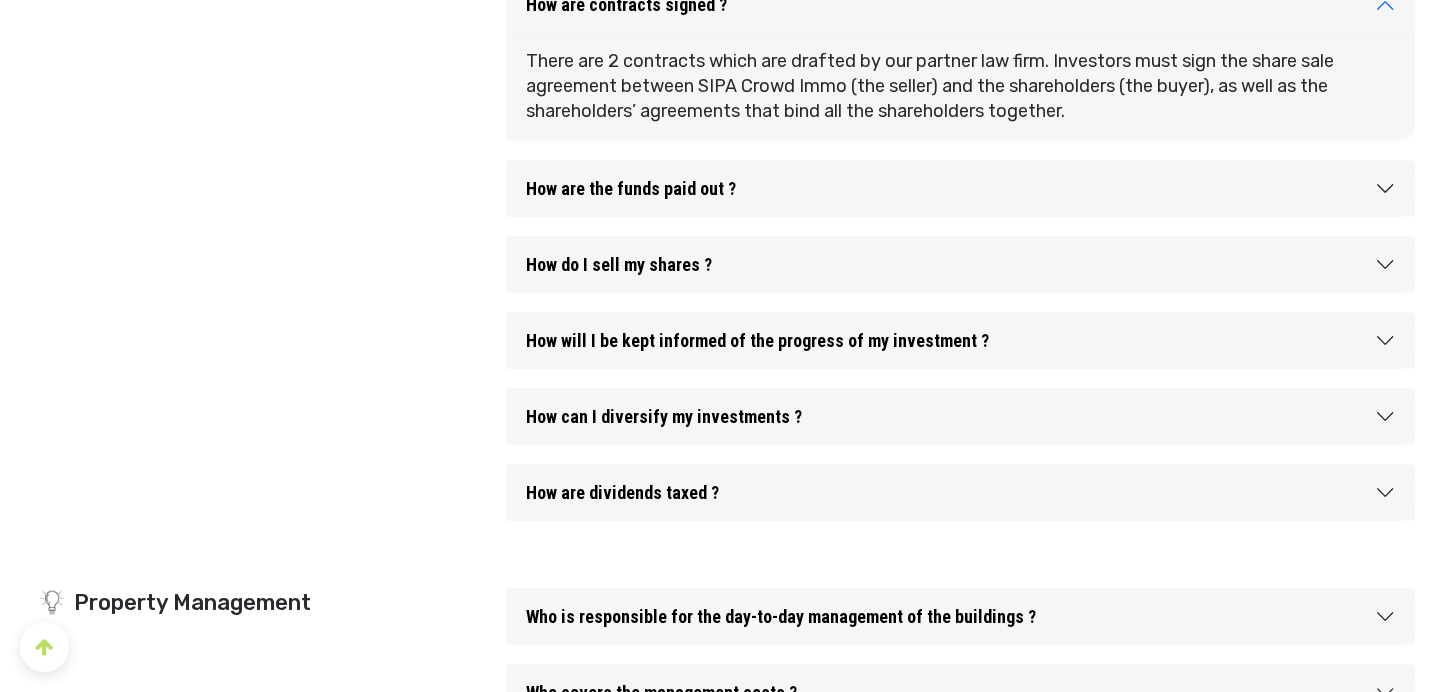 click on "How can I diversify my investments ?" at bounding box center (960, 416) 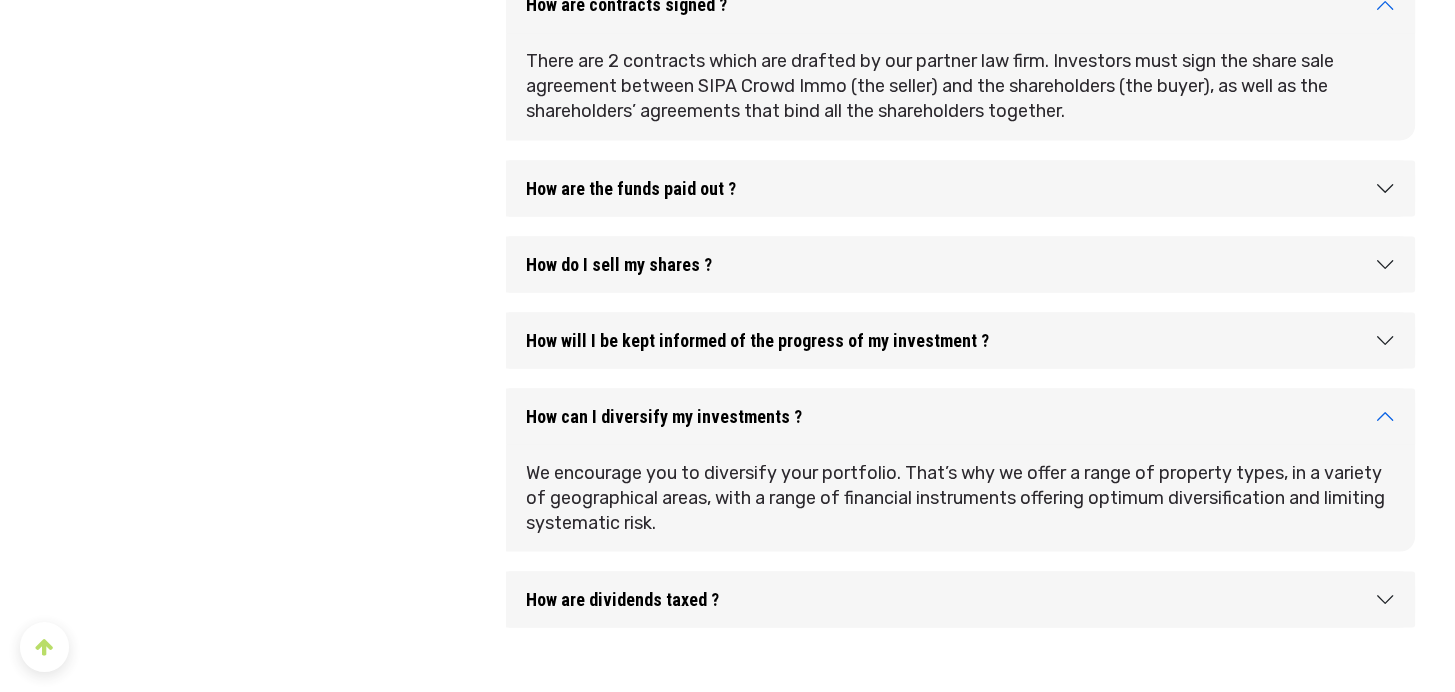 click on "How can I diversify my investments ?" at bounding box center [960, 416] 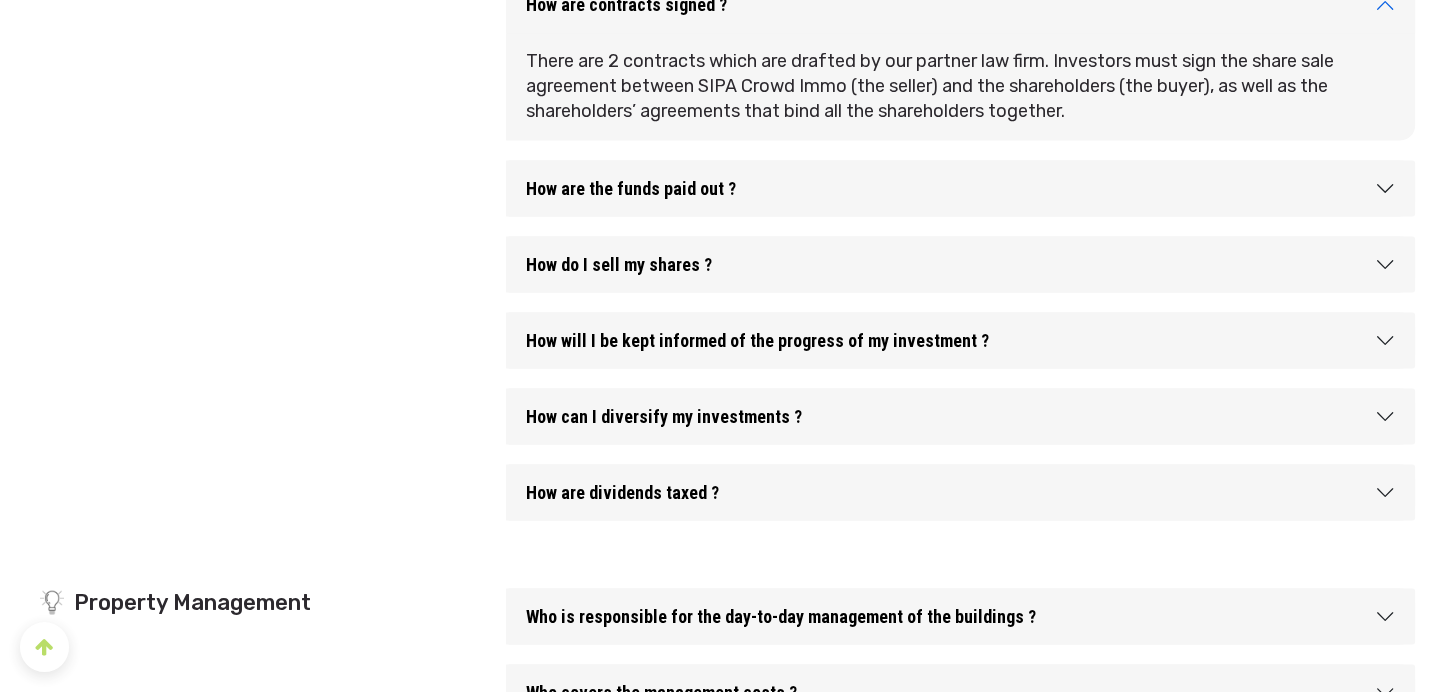 click on "How are dividends taxed ?" at bounding box center (960, 492) 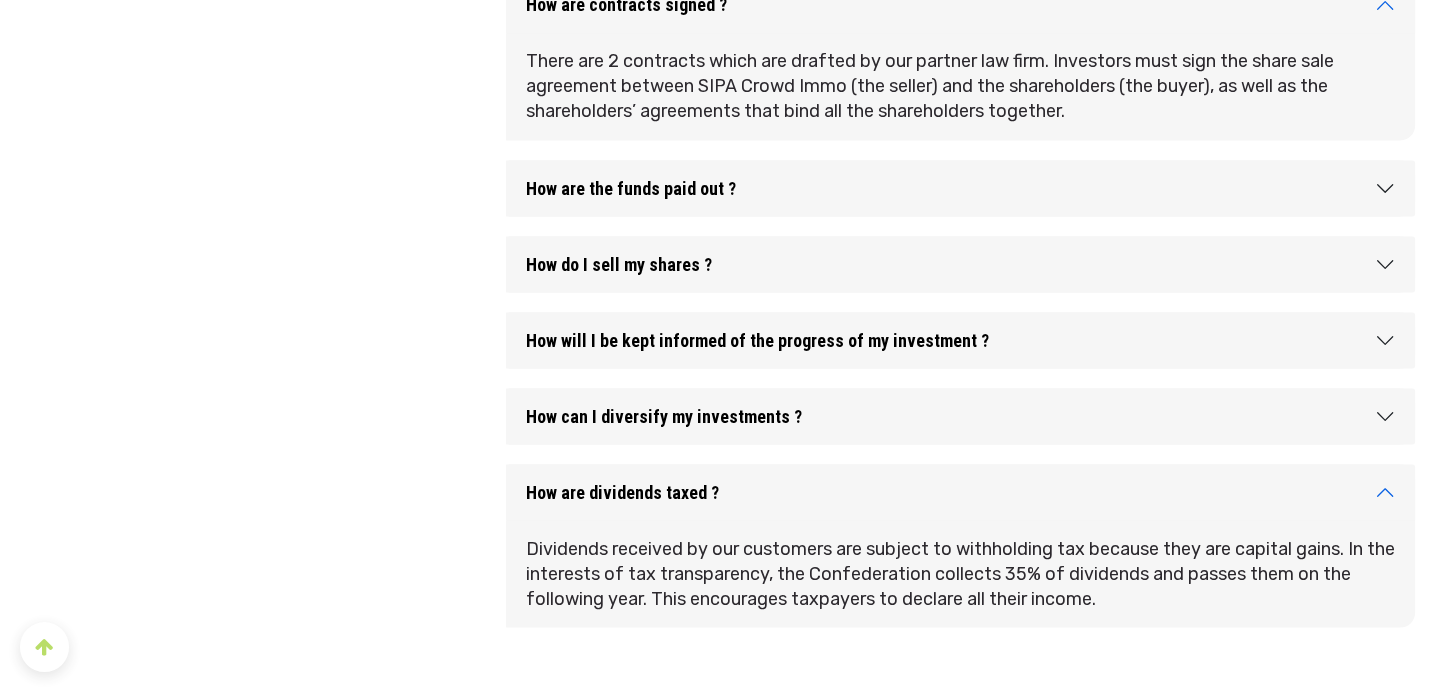 click on "How are dividends taxed ?" at bounding box center [960, 492] 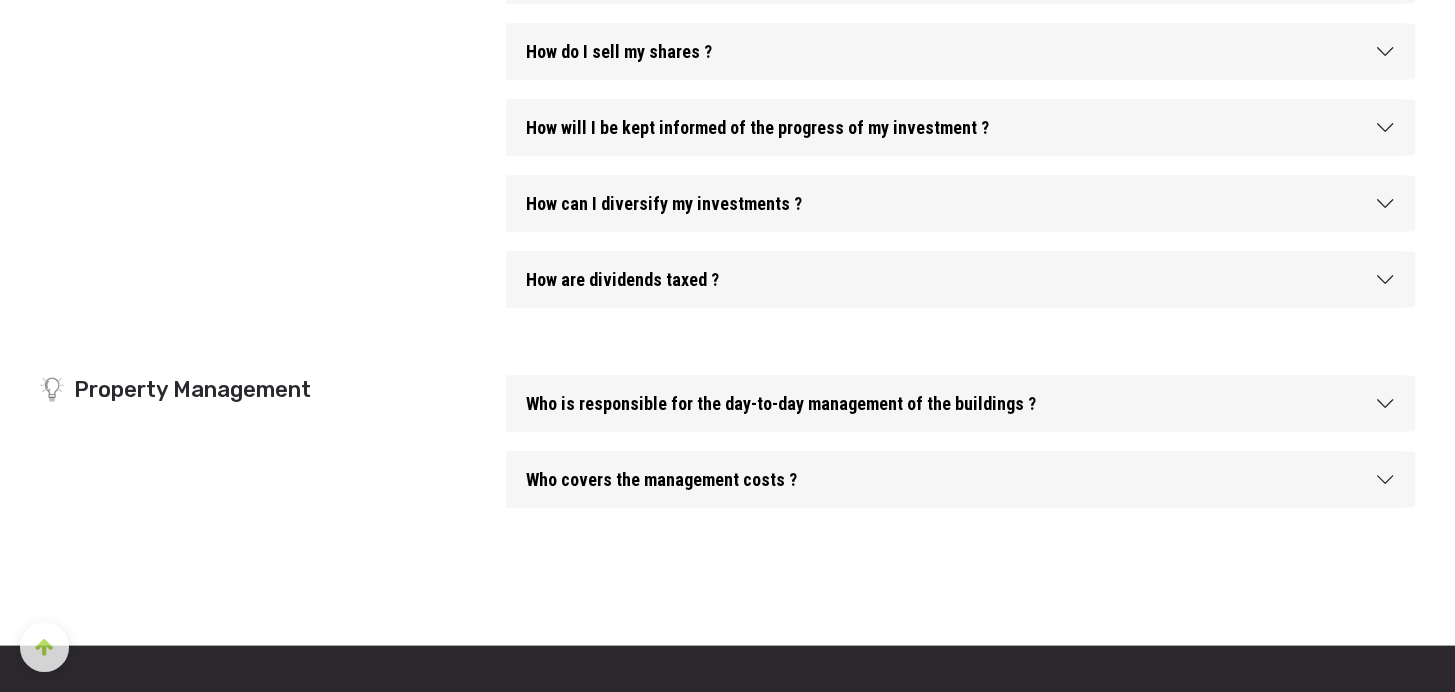 scroll, scrollTop: 3780, scrollLeft: 0, axis: vertical 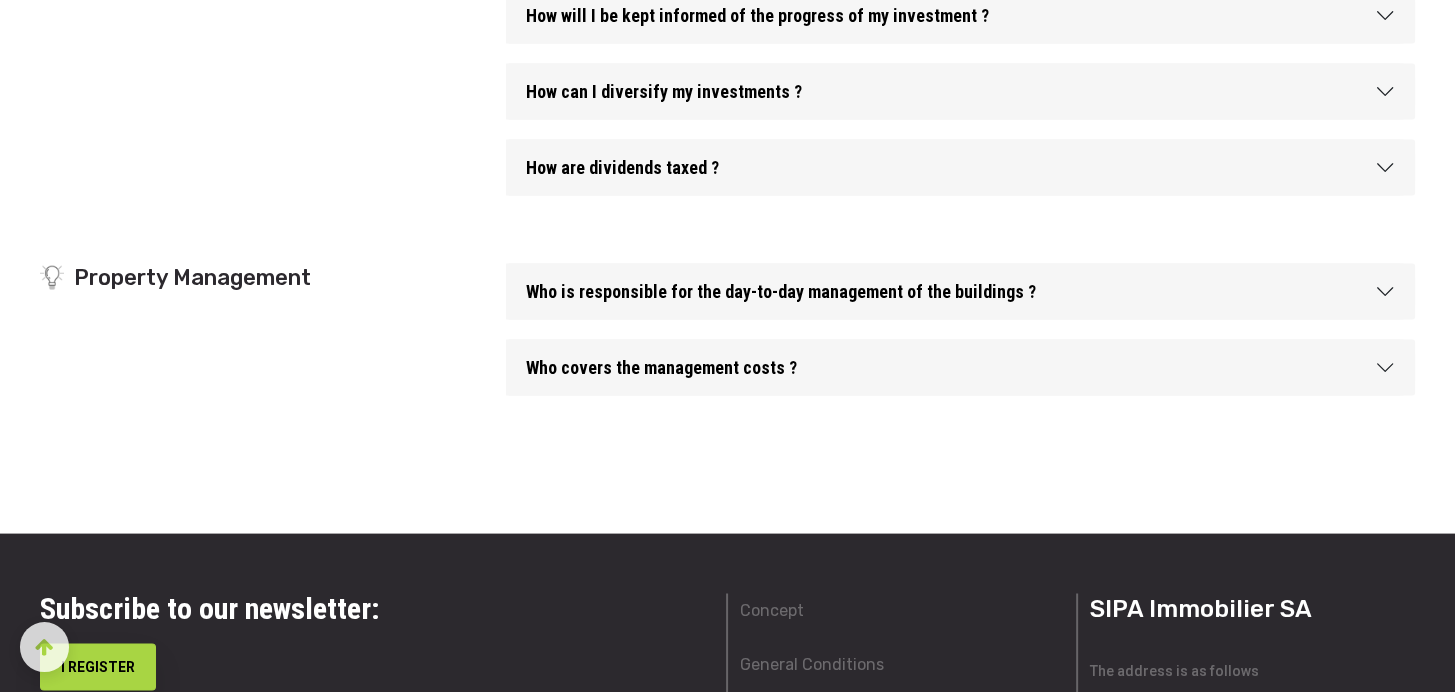click on "Who is responsible for the day-to-day management of the buildings ?" at bounding box center (960, 292) 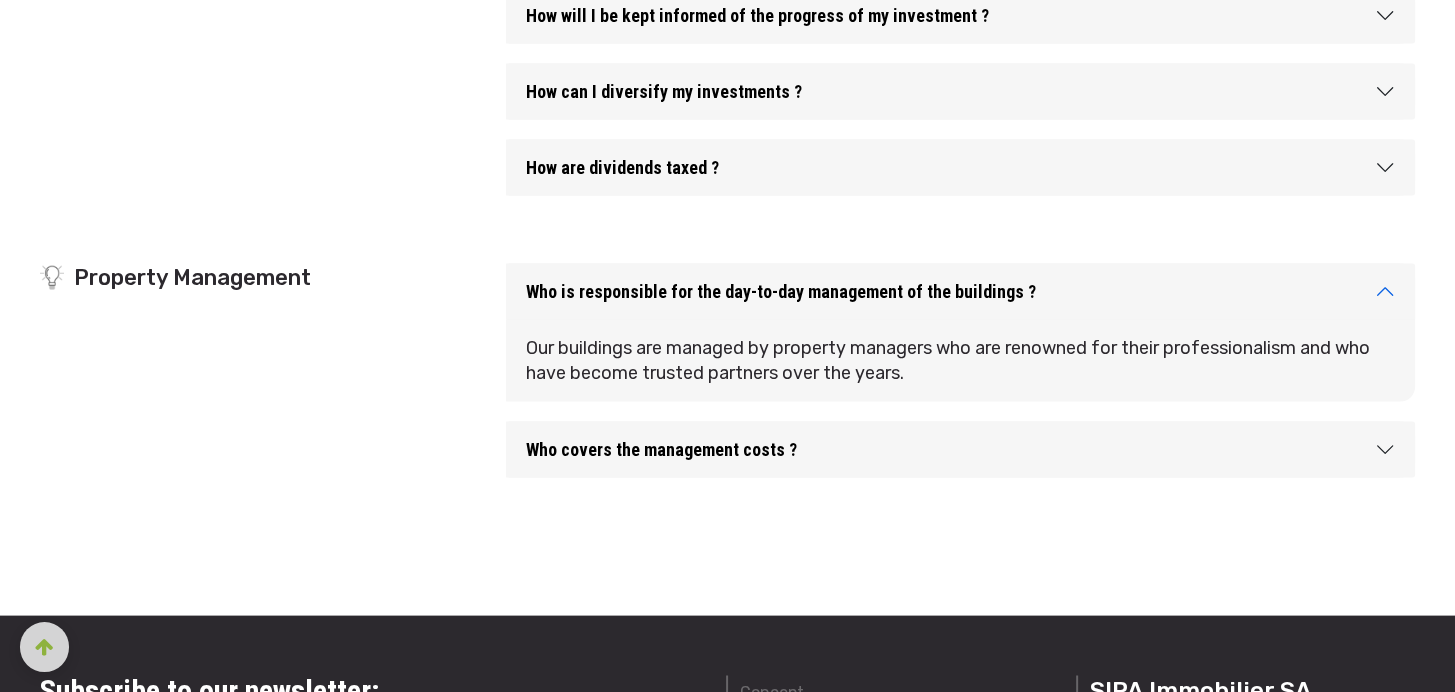 click on "Who is responsible for the day-to-day management of the buildings ?" at bounding box center (960, 292) 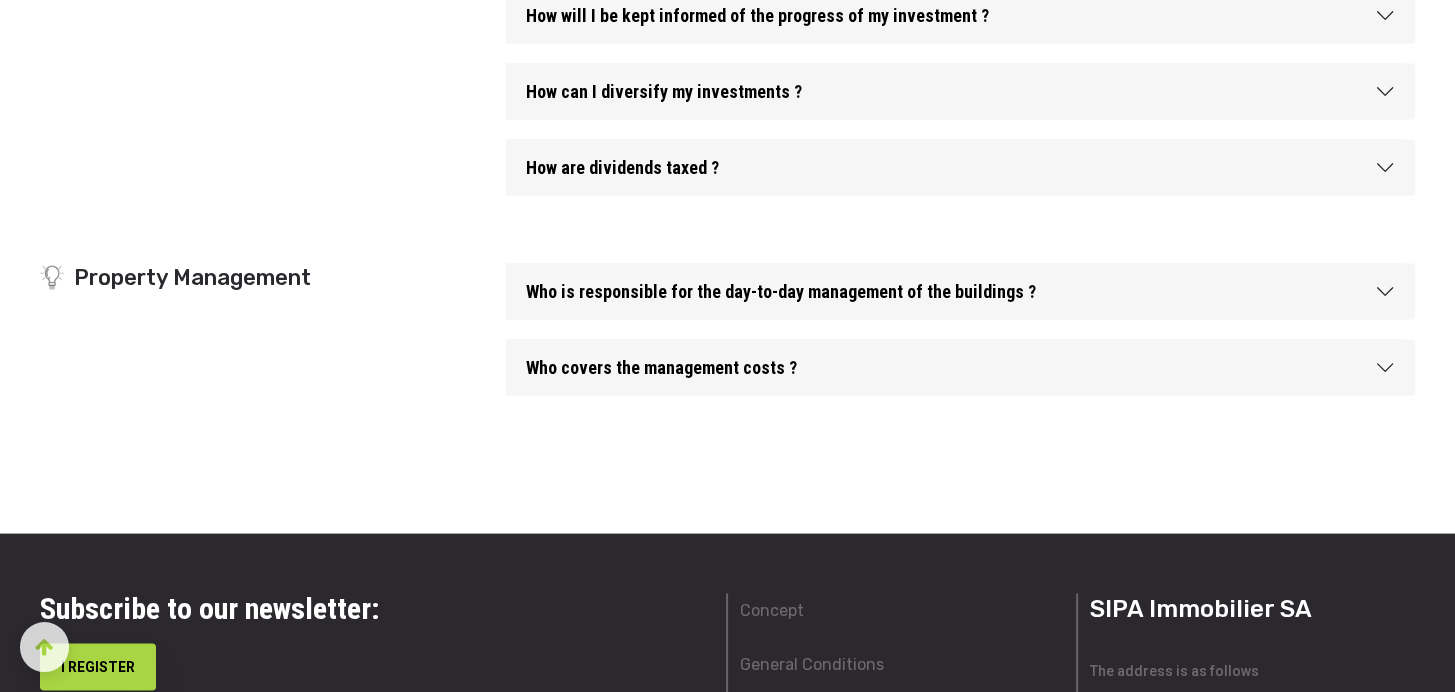 click on "Who covers the management costs ?" at bounding box center [960, 368] 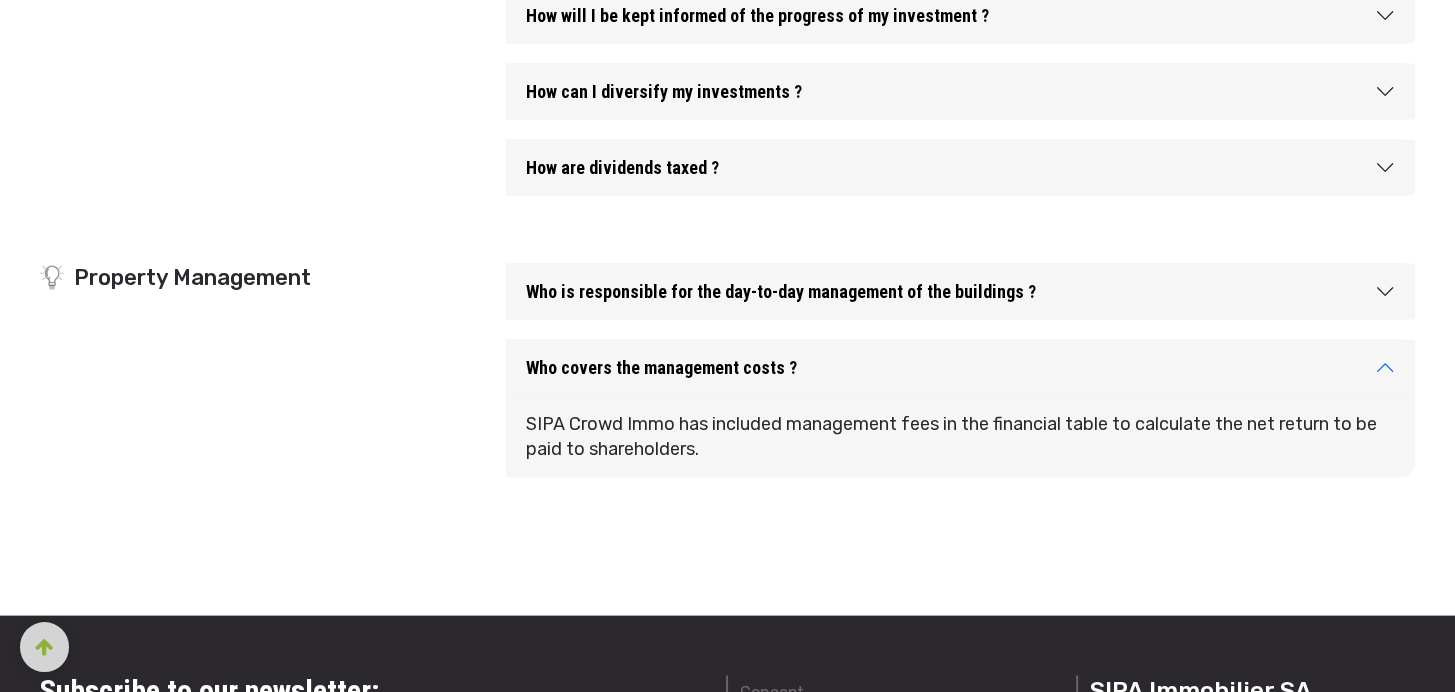 click on "Who covers the management costs ?" at bounding box center (960, 368) 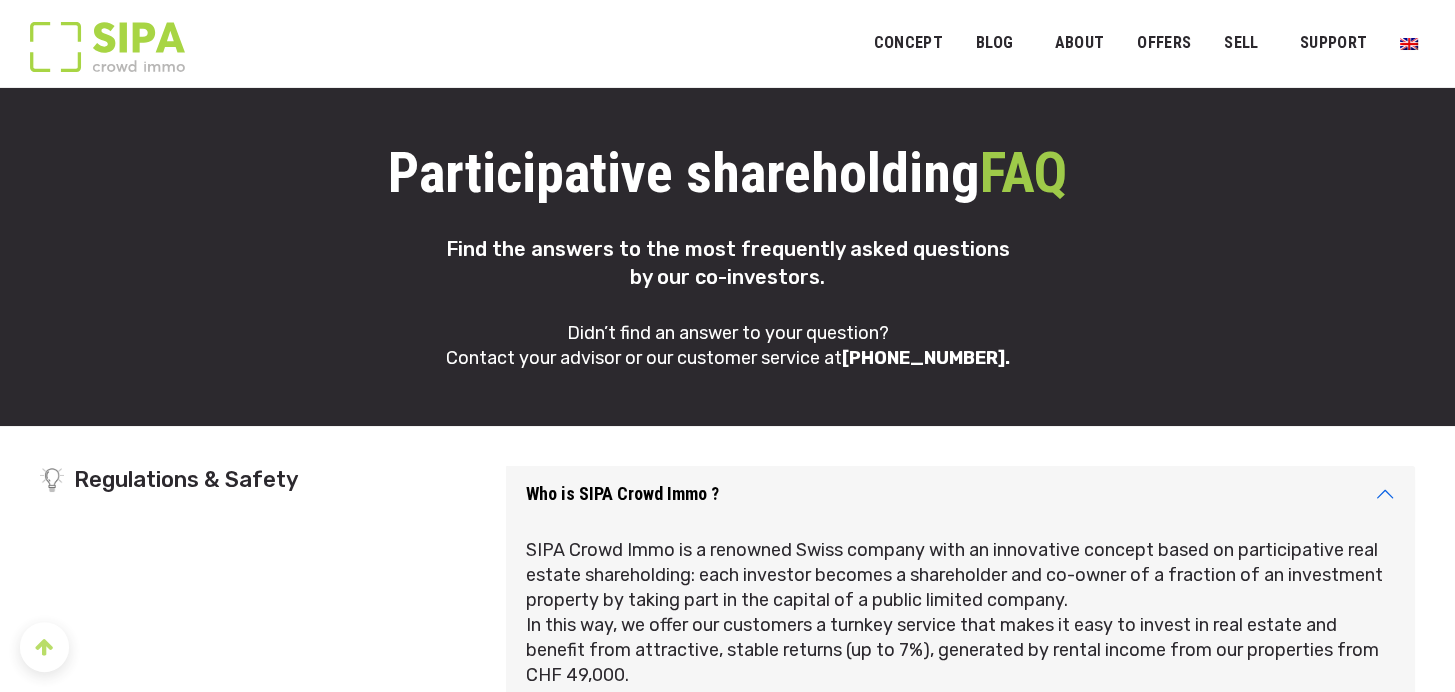 scroll, scrollTop: 0, scrollLeft: 0, axis: both 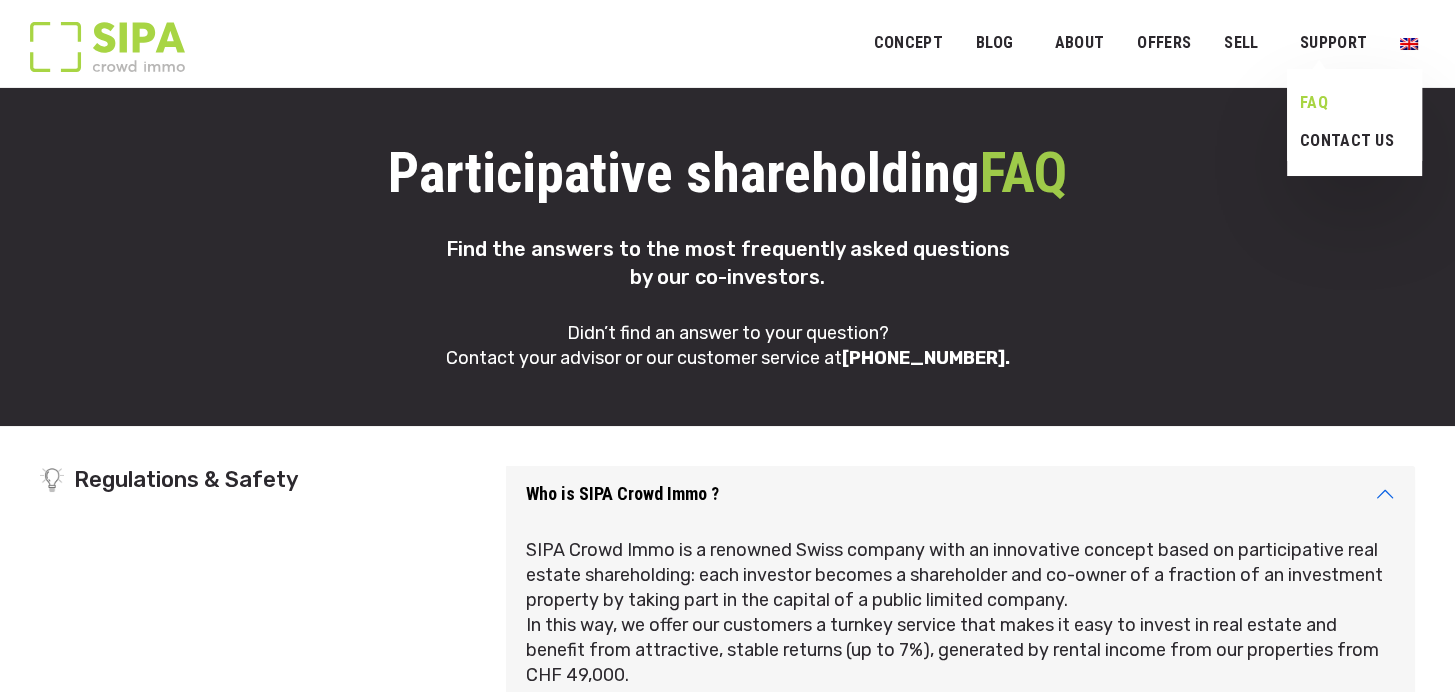 click on "FAQ" at bounding box center (1347, 103) 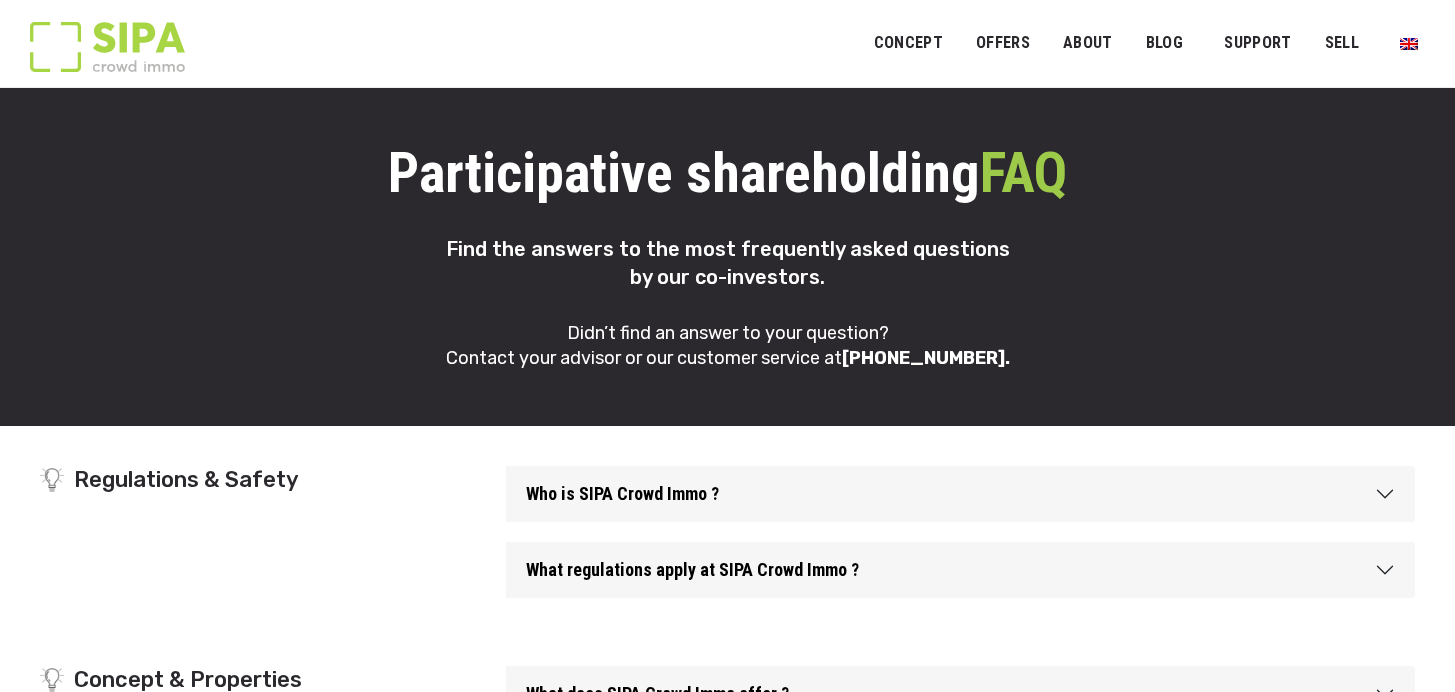 scroll, scrollTop: 675, scrollLeft: 0, axis: vertical 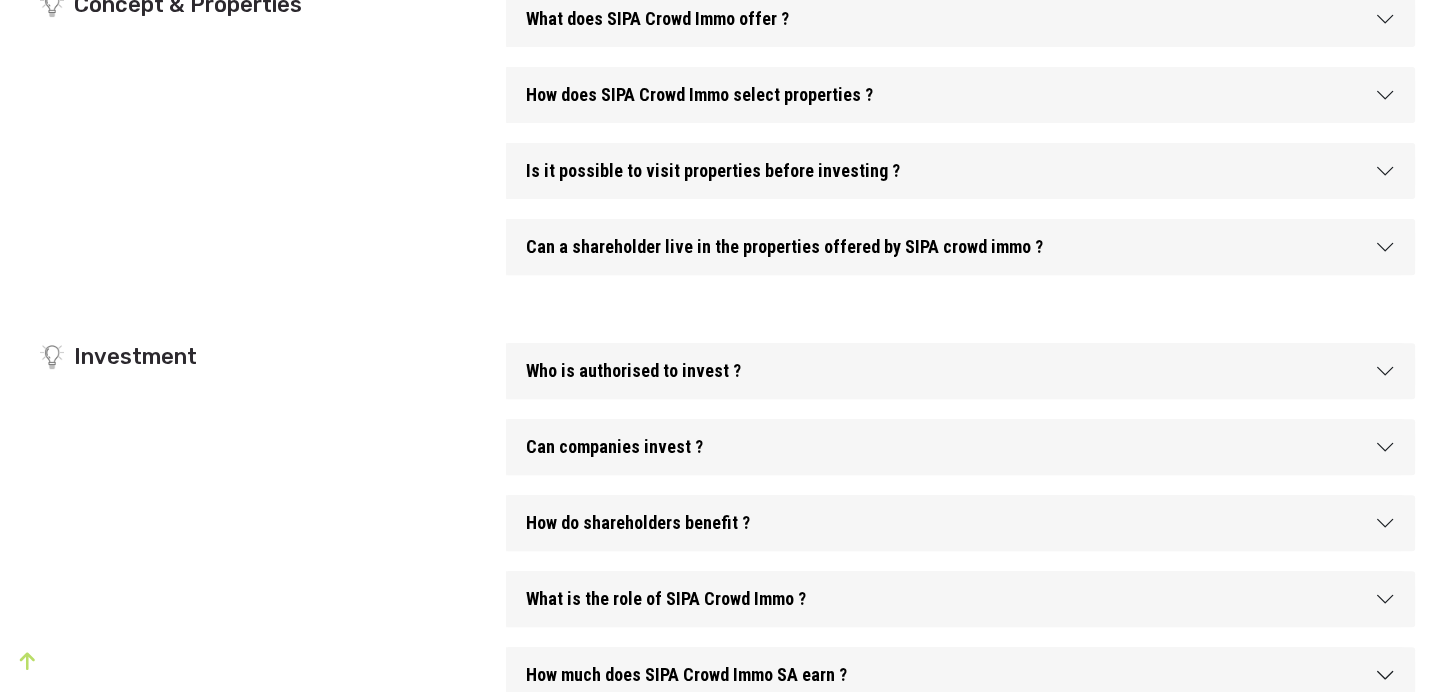 click on "Who is authorised to invest ?" at bounding box center [960, 371] 